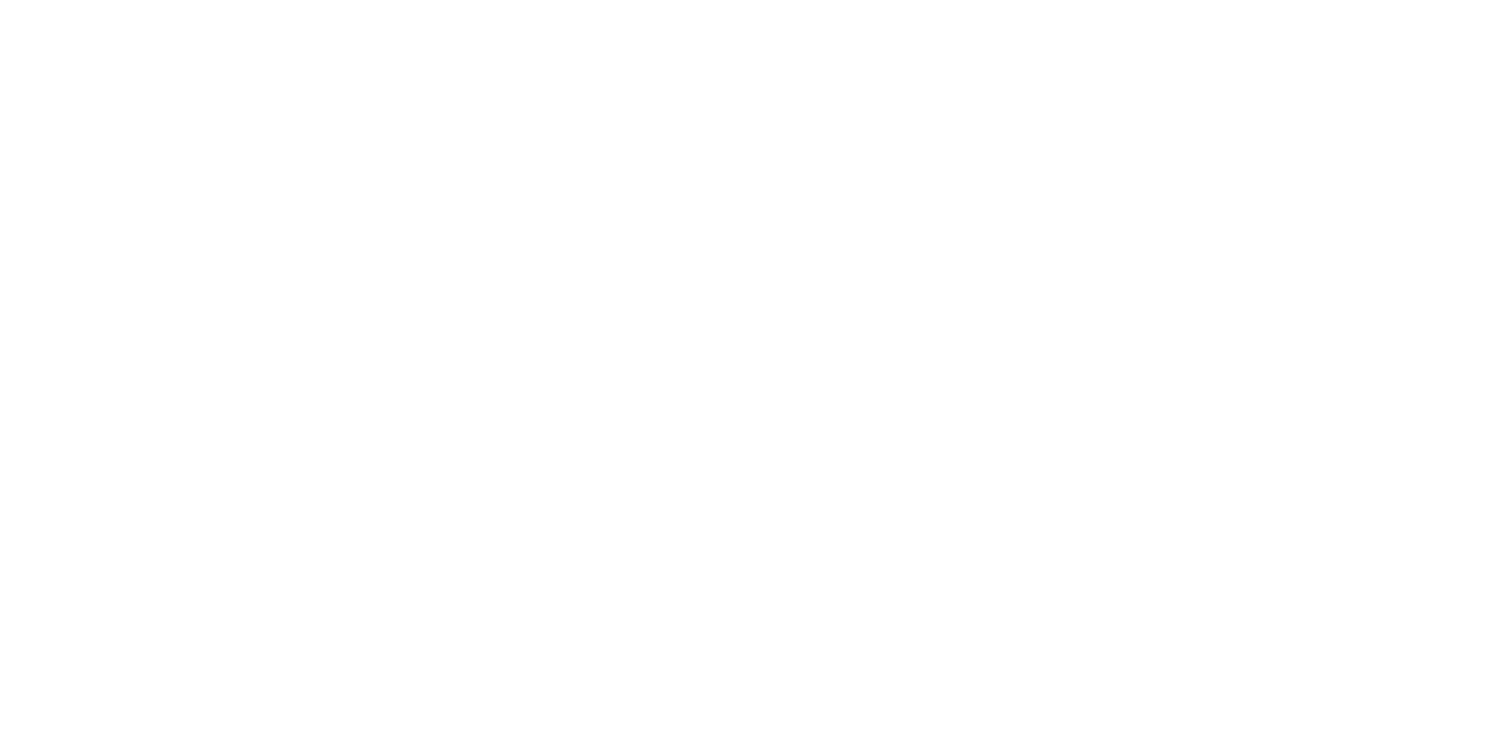 scroll, scrollTop: 0, scrollLeft: 0, axis: both 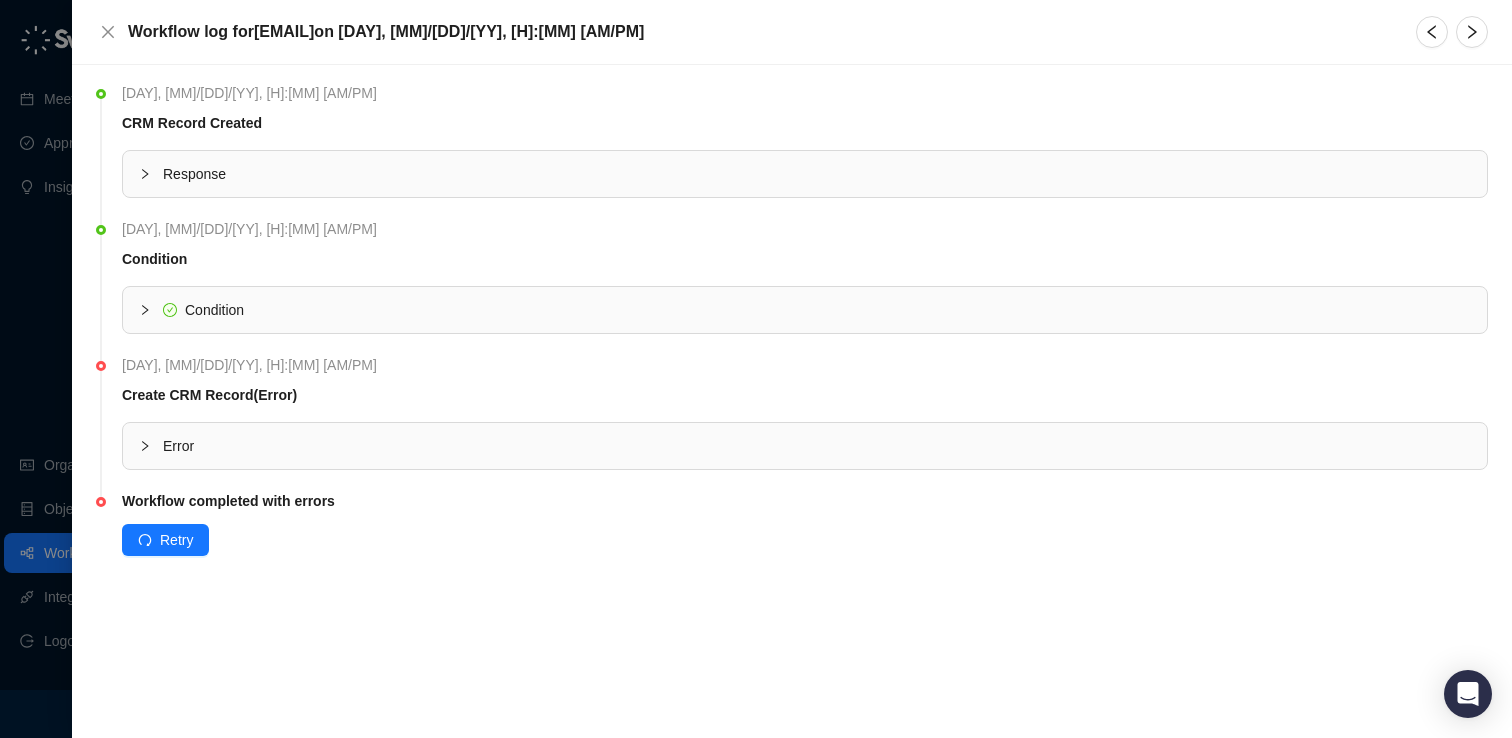click on "Monday, 08/04/25, 2:00 PM" at bounding box center (254, 365) 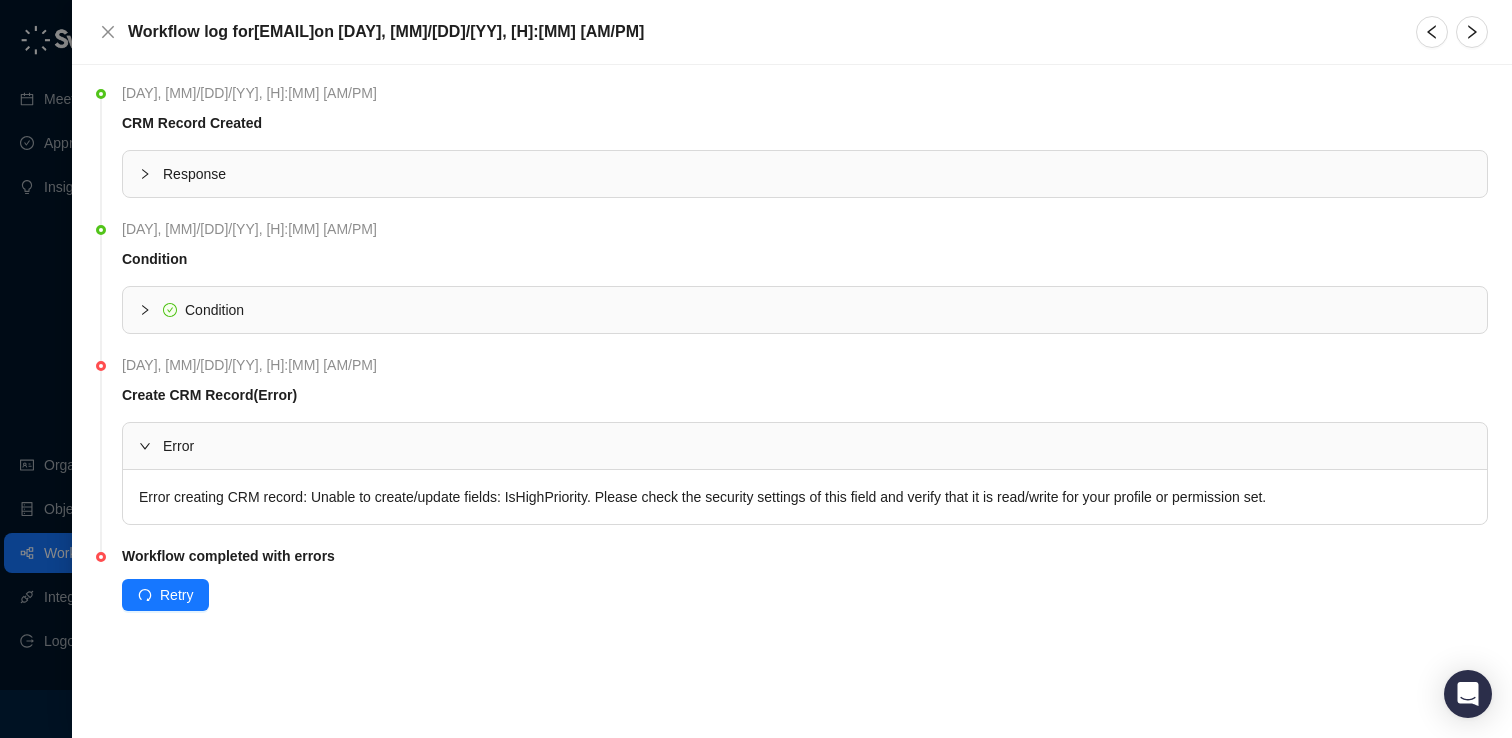 click on "Error creating CRM record: Unable to create/update fields: IsHighPriority. Please check the security settings of this field and verify that it is read/write for your profile or permission set." at bounding box center [805, 497] 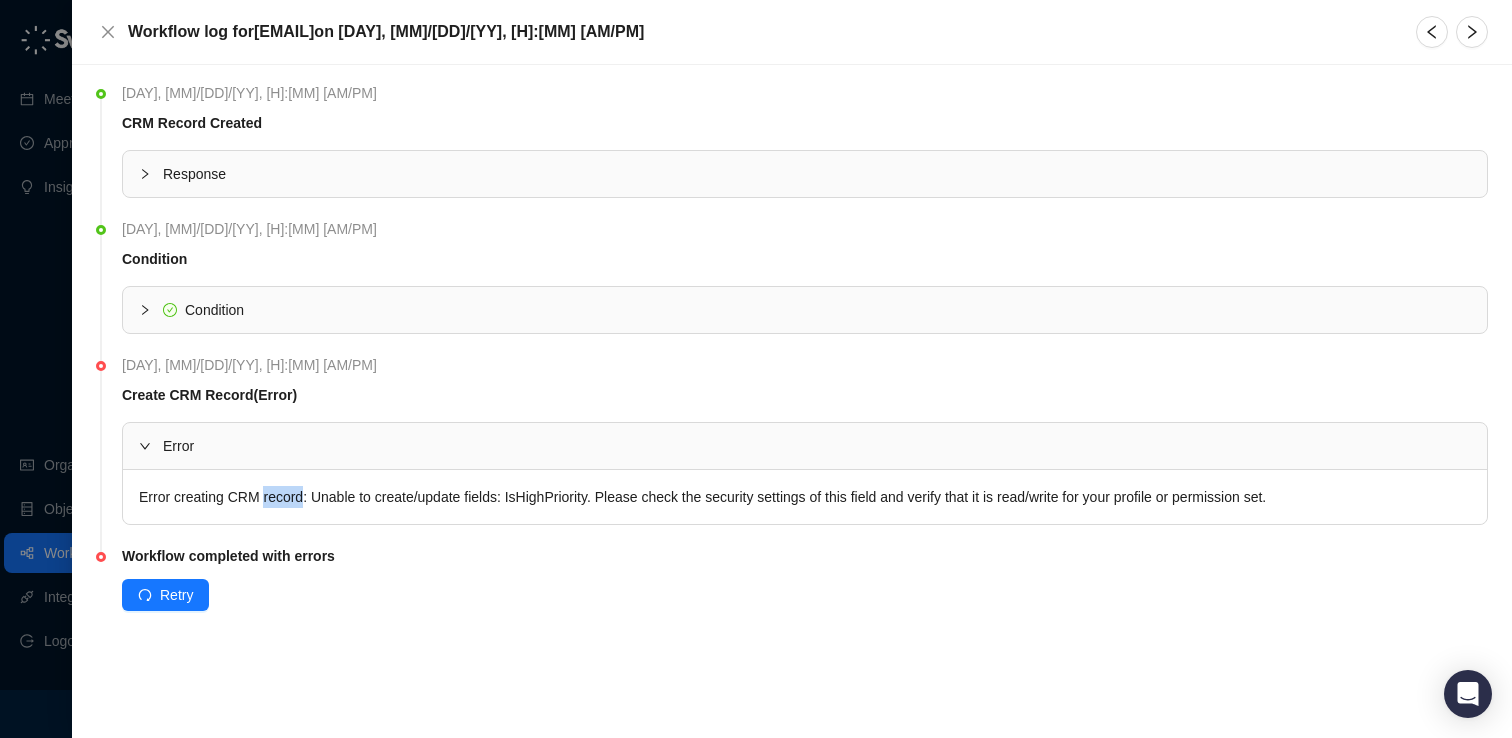 click on "Error creating CRM record: Unable to create/update fields: IsHighPriority. Please check the security settings of this field and verify that it is read/write for your profile or permission set." at bounding box center (805, 497) 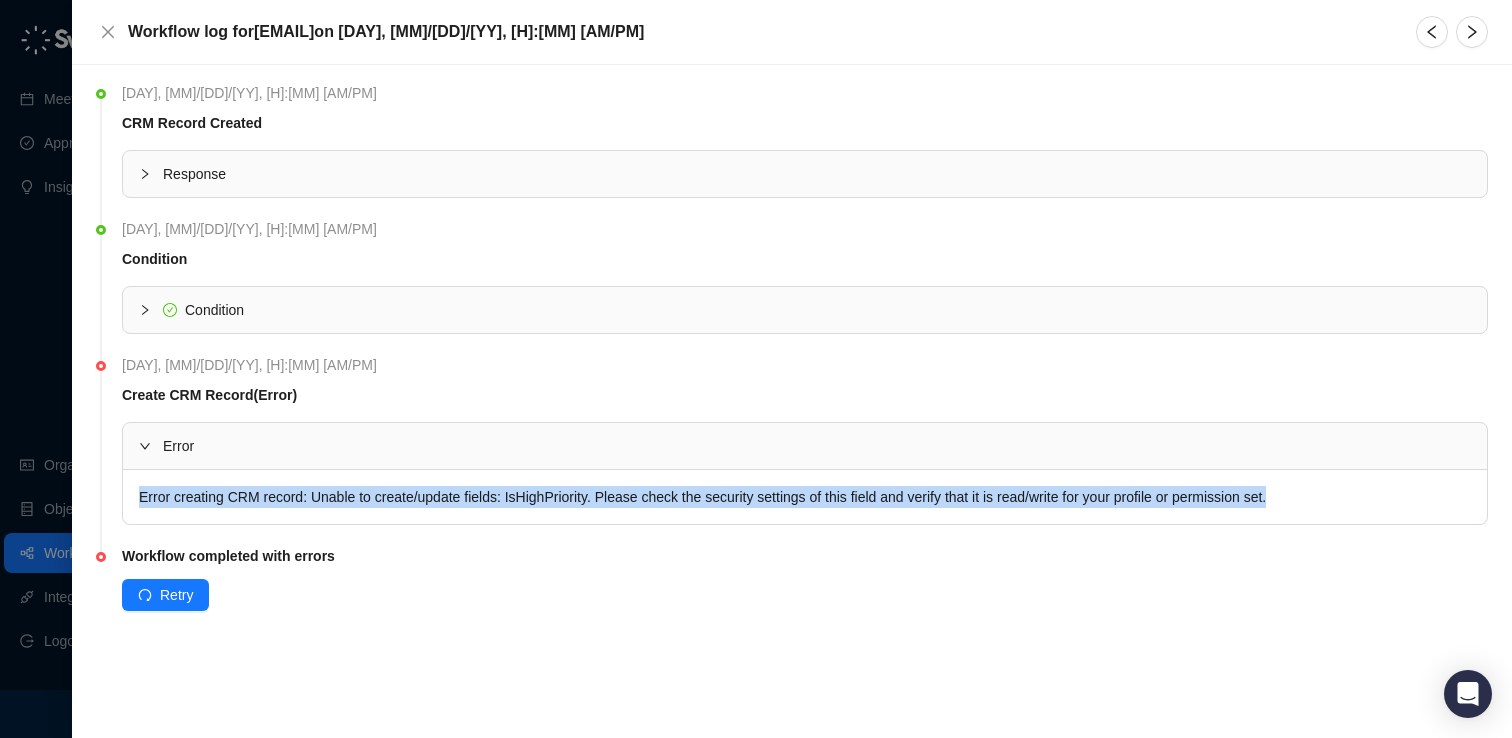 click on "Error creating CRM record: Unable to create/update fields: IsHighPriority. Please check the security settings of this field and verify that it is read/write for your profile or permission set." at bounding box center (805, 497) 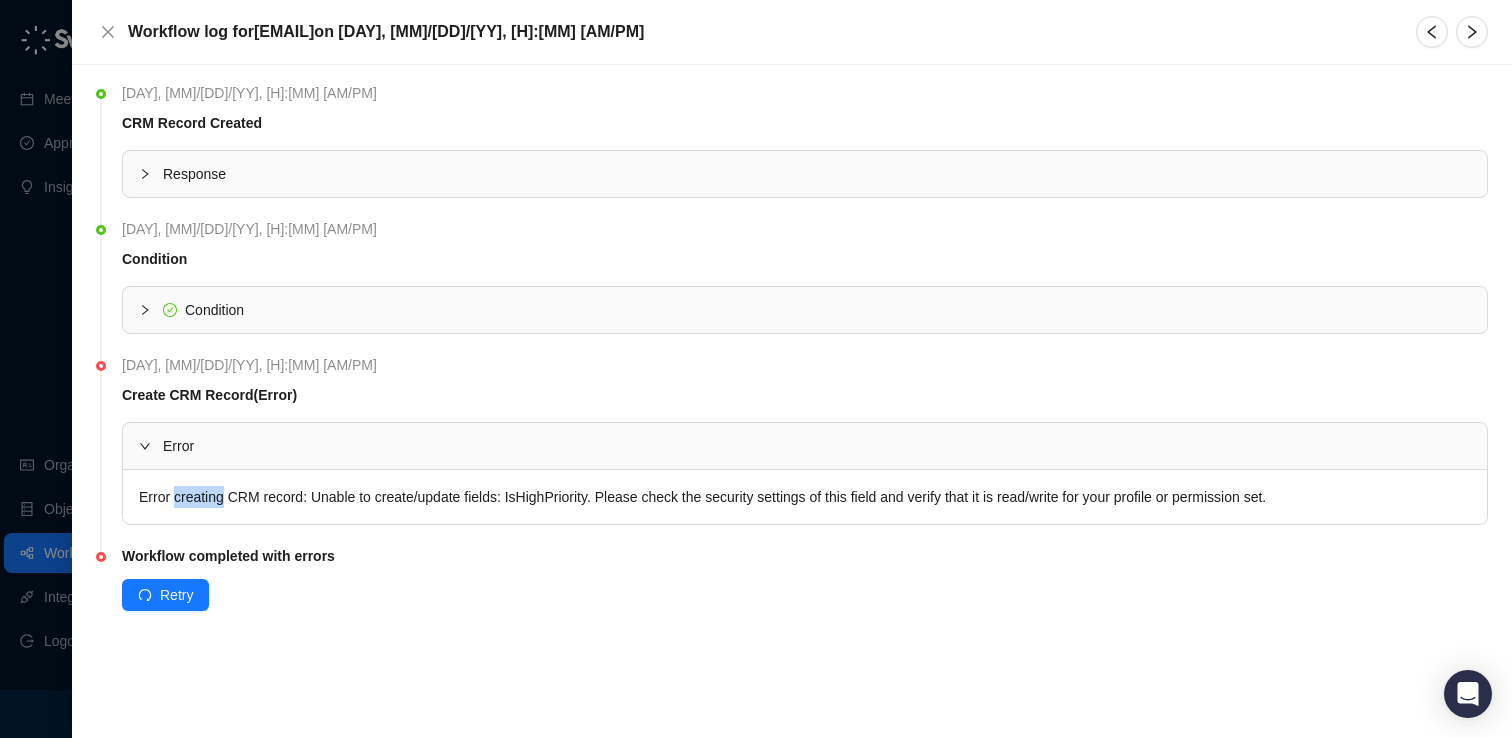 click on "Error creating CRM record: Unable to create/update fields: IsHighPriority. Please check the security settings of this field and verify that it is read/write for your profile or permission set." at bounding box center [805, 497] 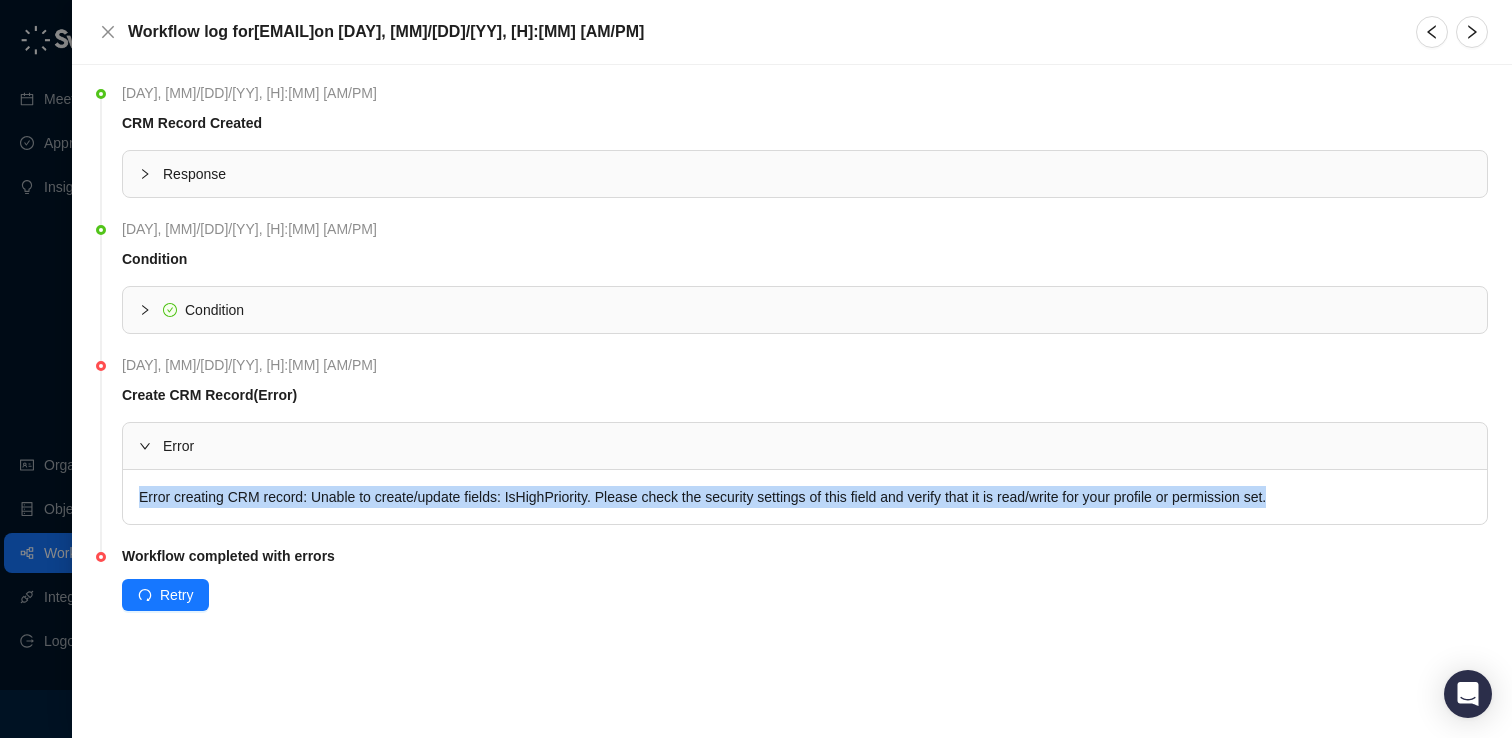 click on "Error creating CRM record: Unable to create/update fields: IsHighPriority. Please check the security settings of this field and verify that it is read/write for your profile or permission set." at bounding box center (805, 497) 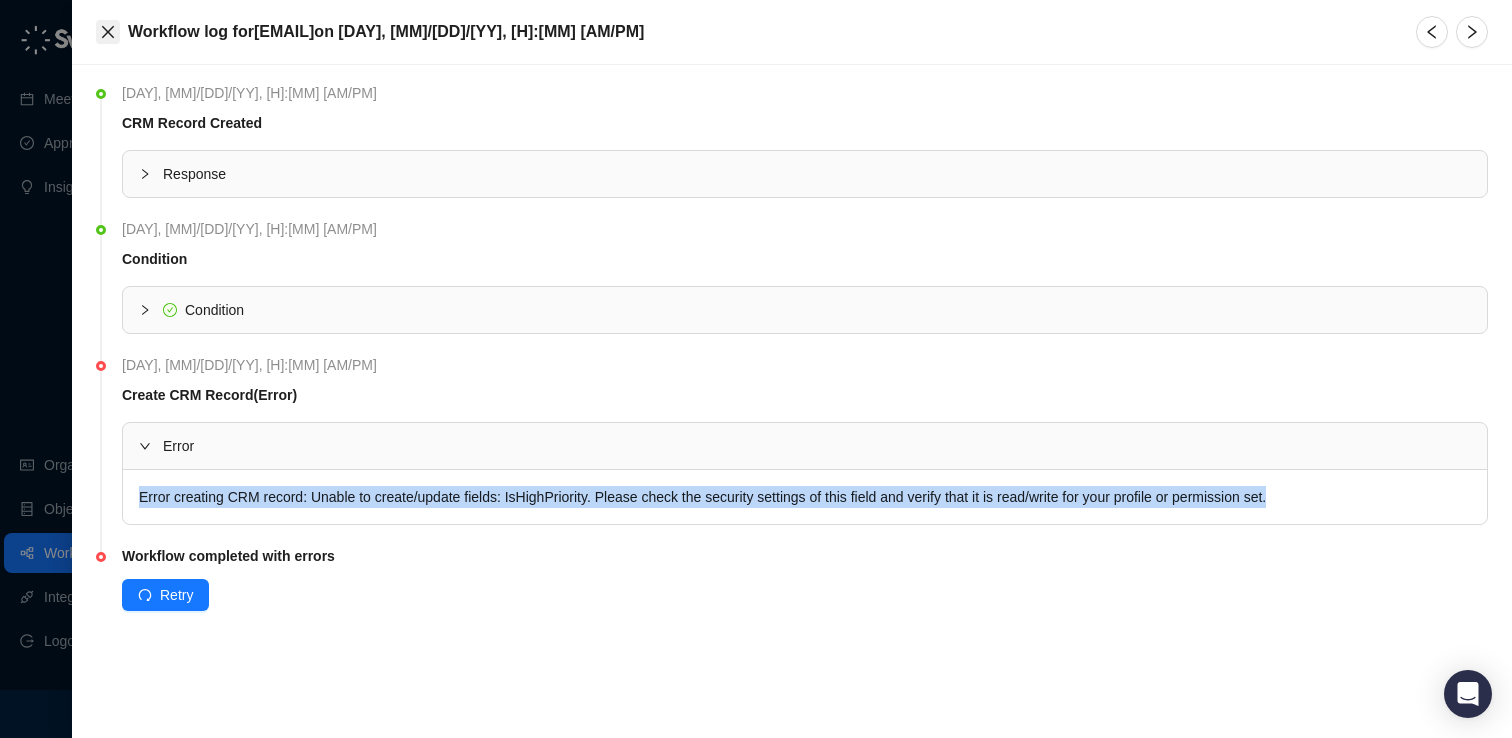 click 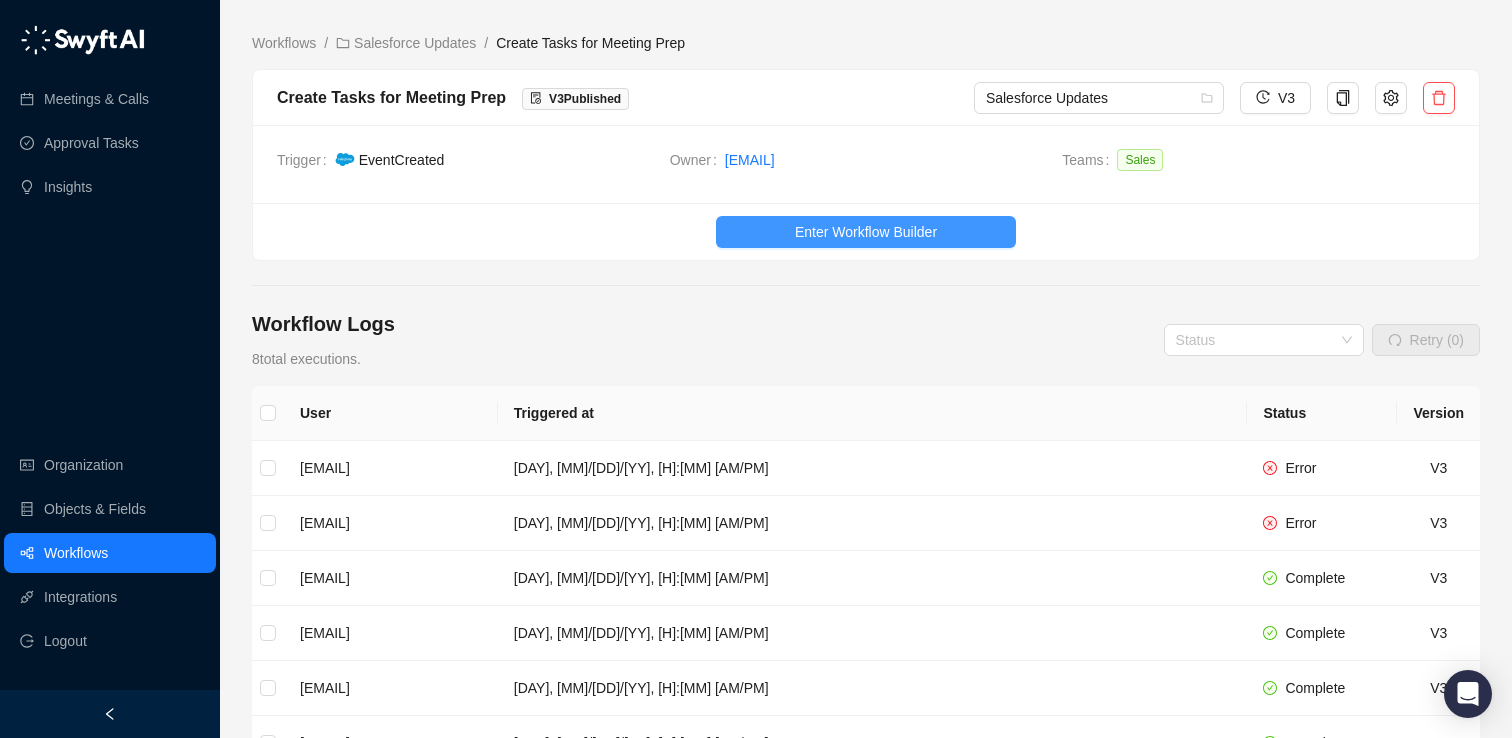click on "Enter Workflow Builder" at bounding box center (866, 232) 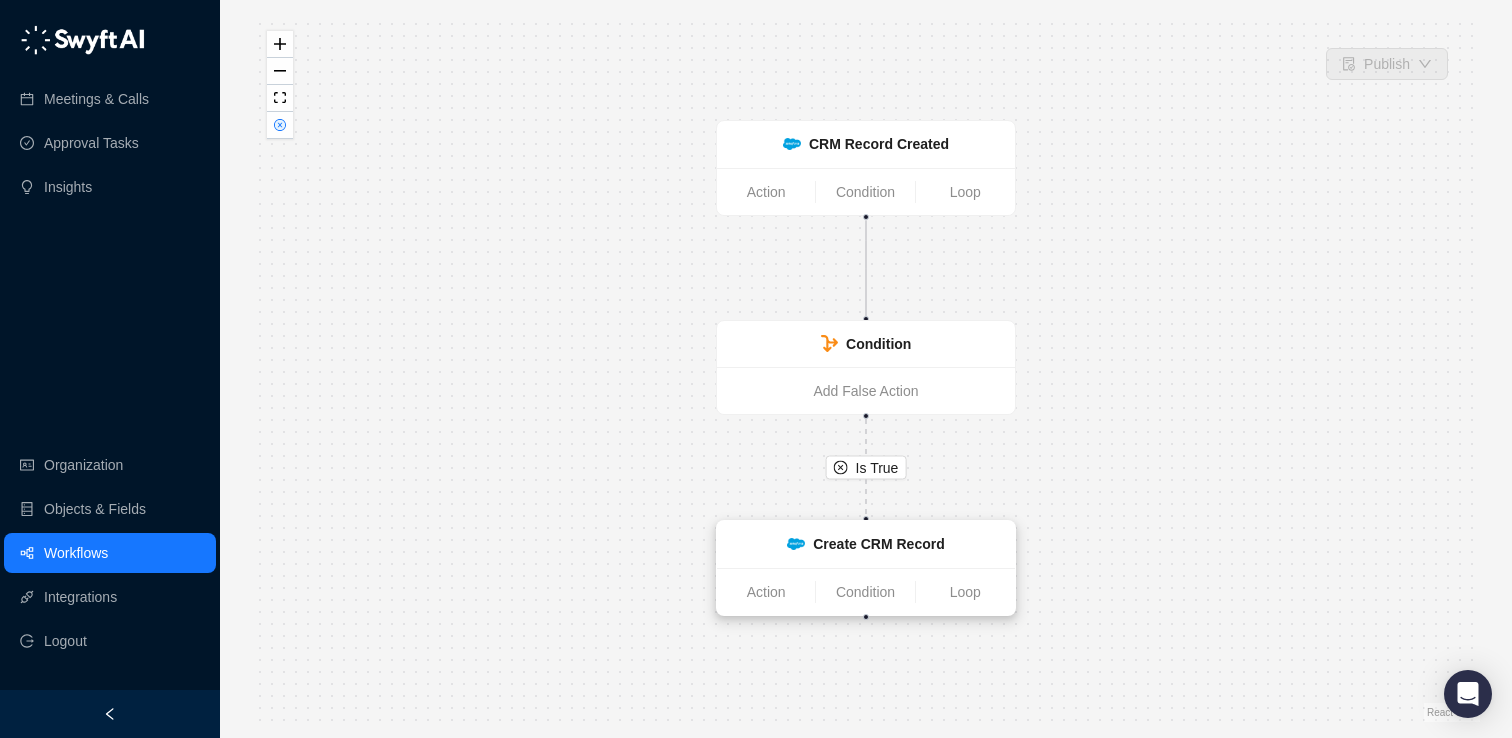 click on "Create CRM Record" at bounding box center (878, 544) 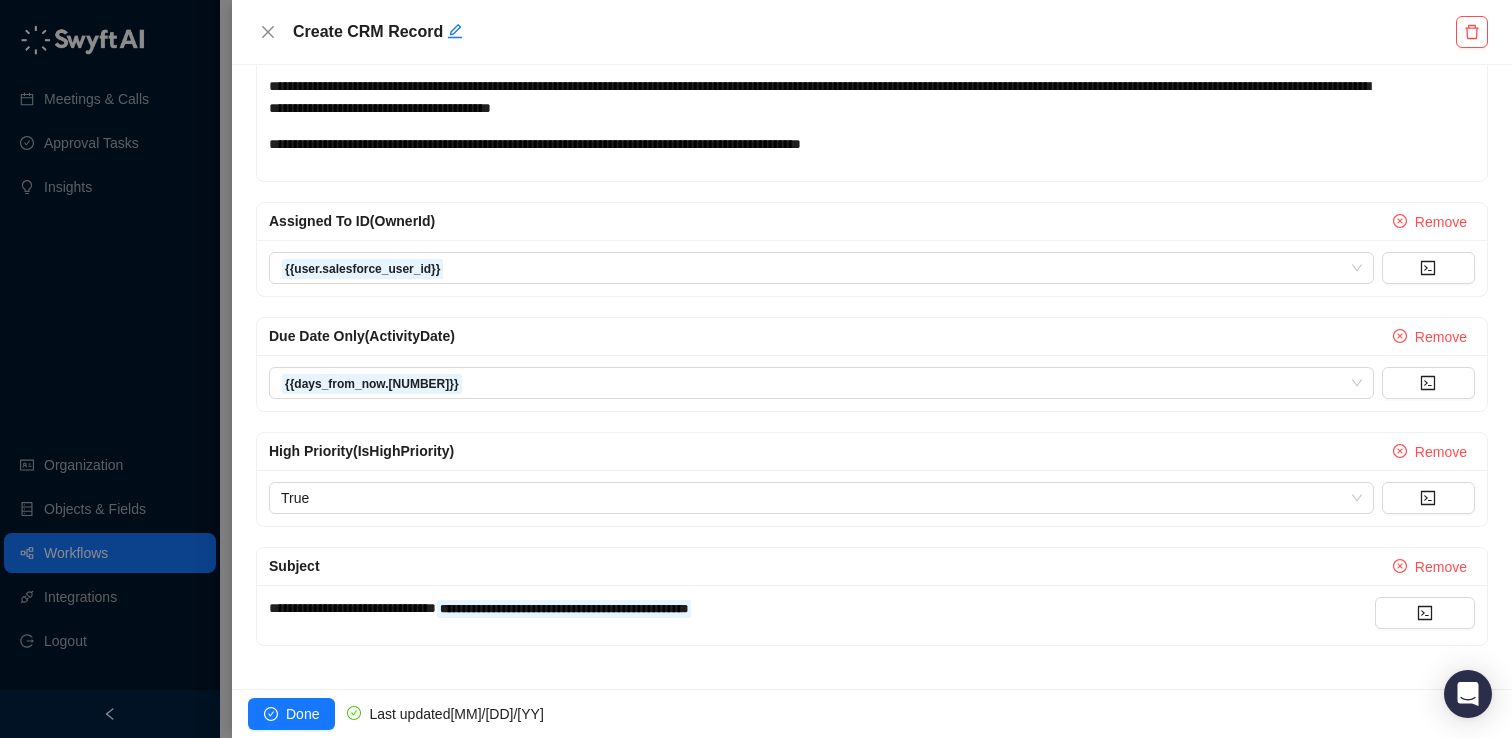 scroll, scrollTop: 860, scrollLeft: 0, axis: vertical 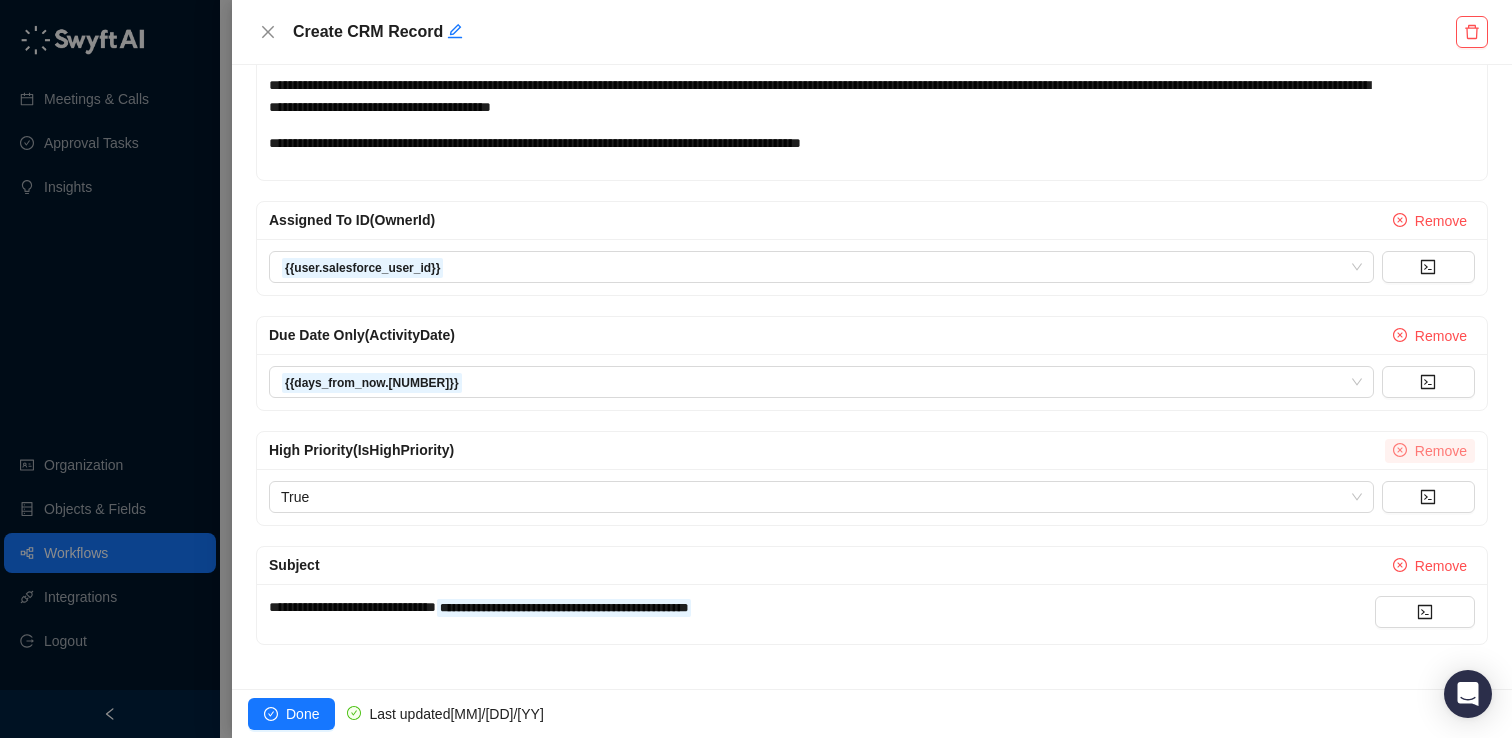 click on "Remove" at bounding box center (1441, 451) 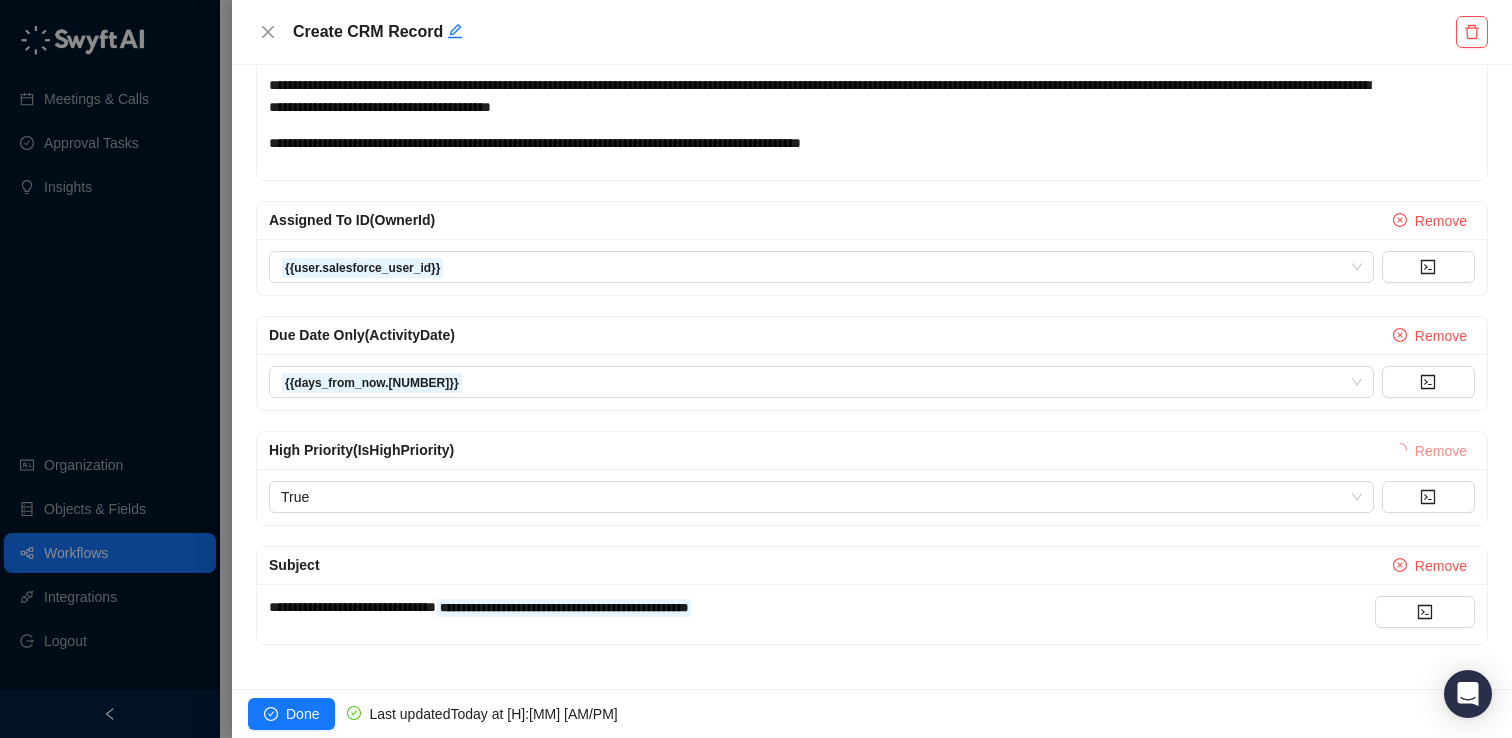 scroll, scrollTop: 745, scrollLeft: 0, axis: vertical 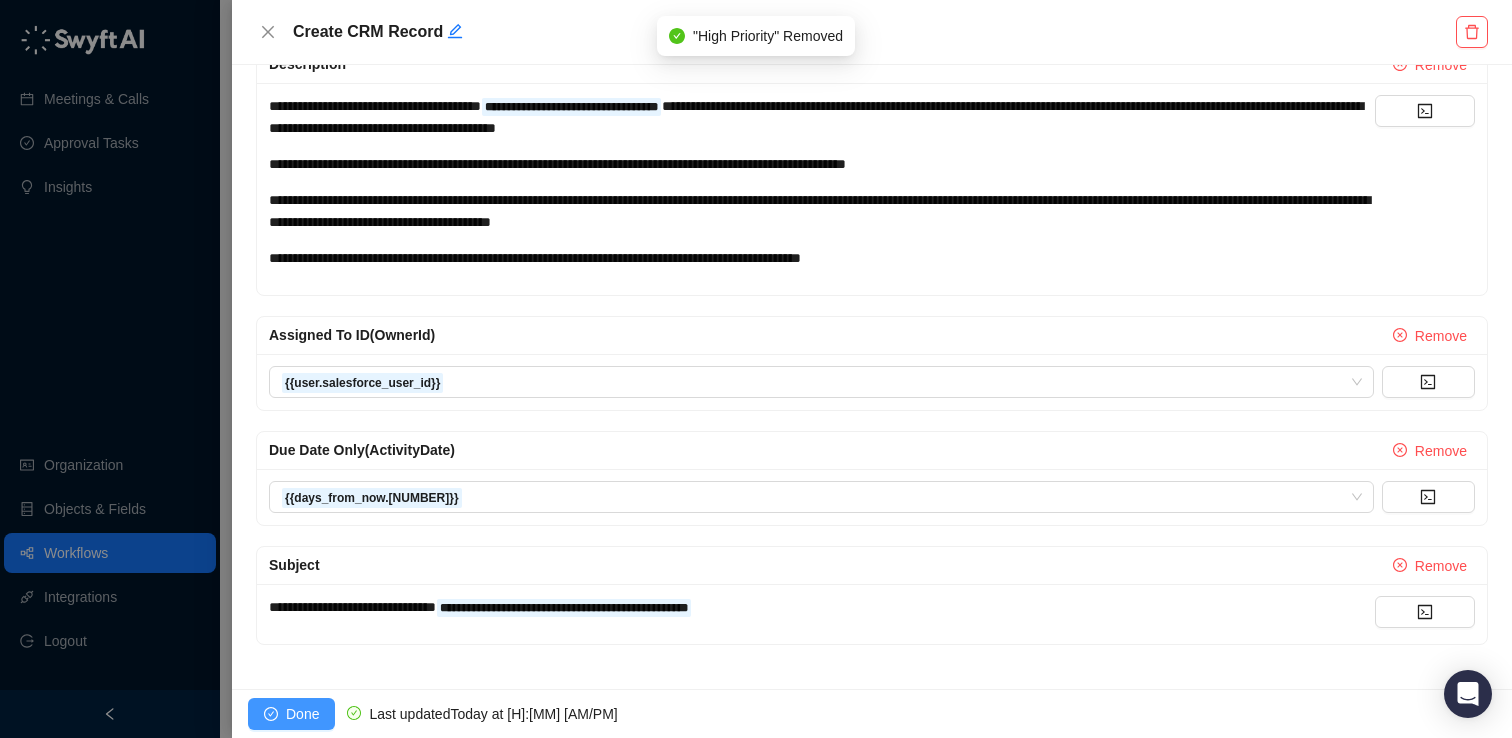 click on "Done" at bounding box center (302, 714) 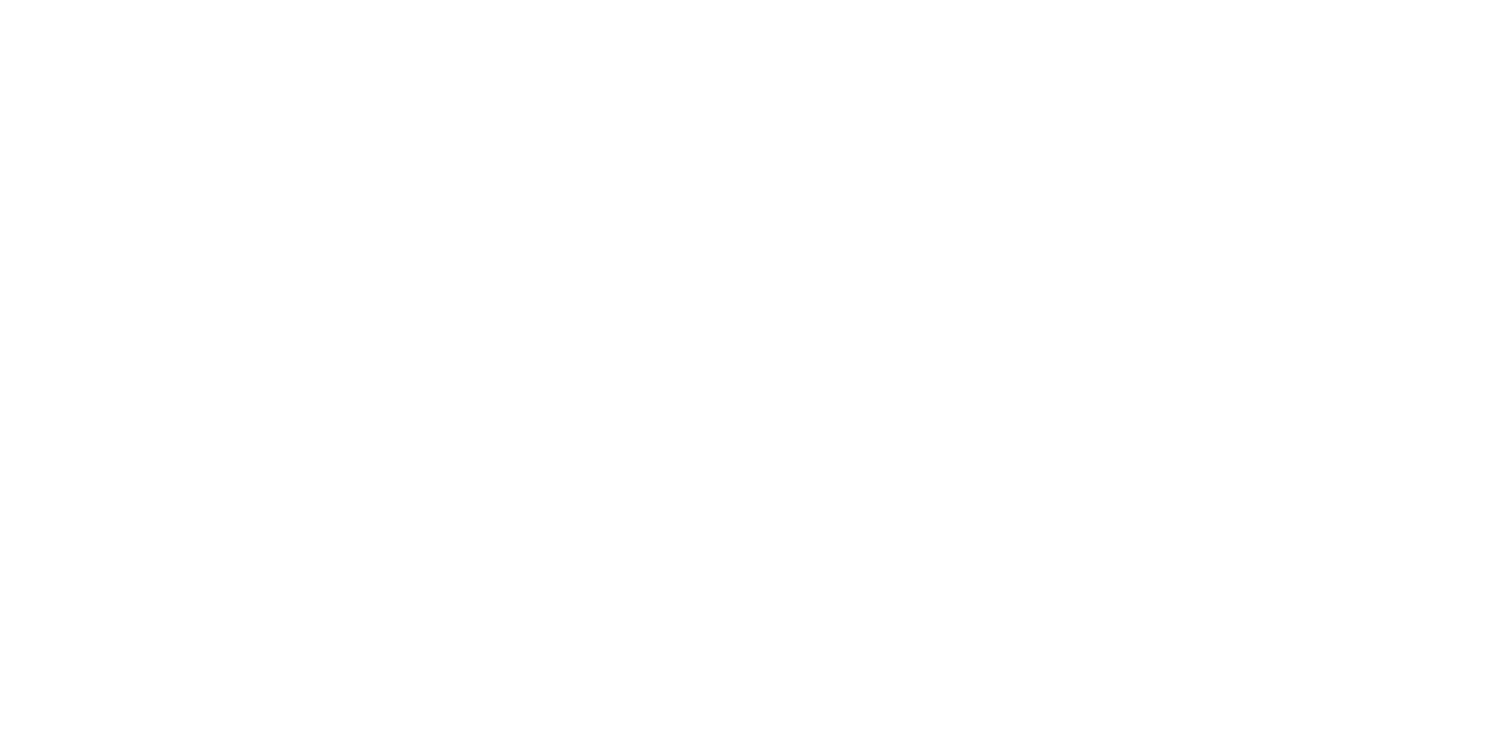 scroll, scrollTop: 0, scrollLeft: 0, axis: both 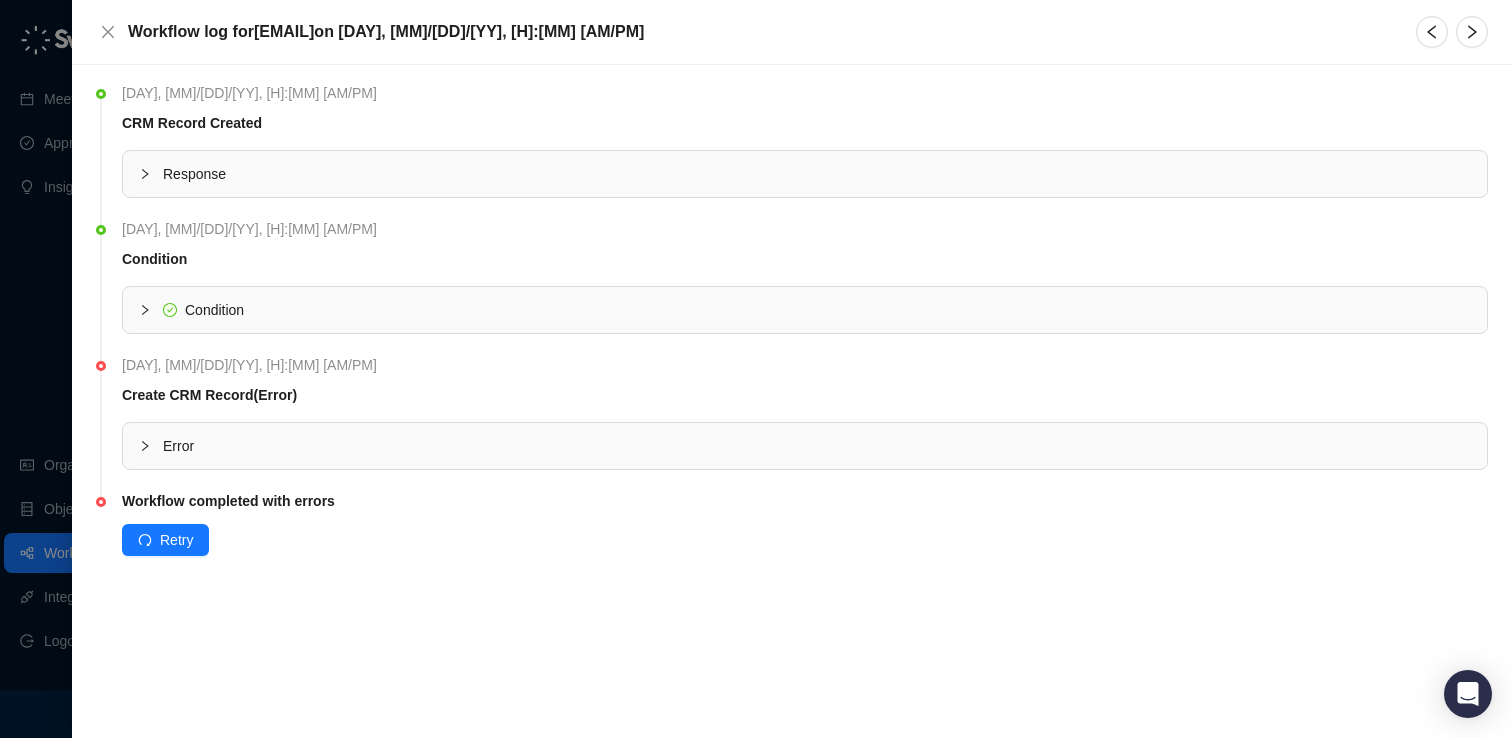 click on "Error" at bounding box center (805, 446) 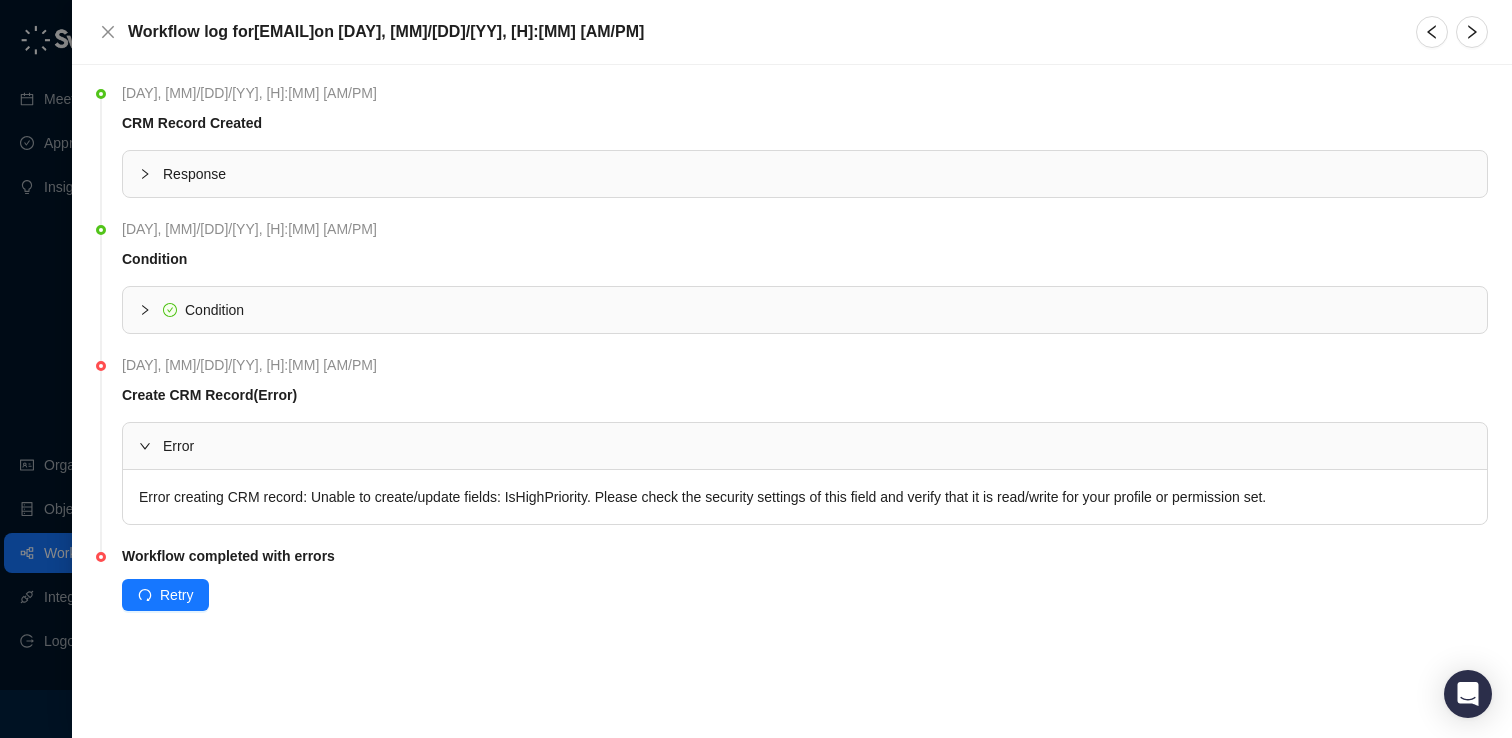 click on "Error" at bounding box center (805, 446) 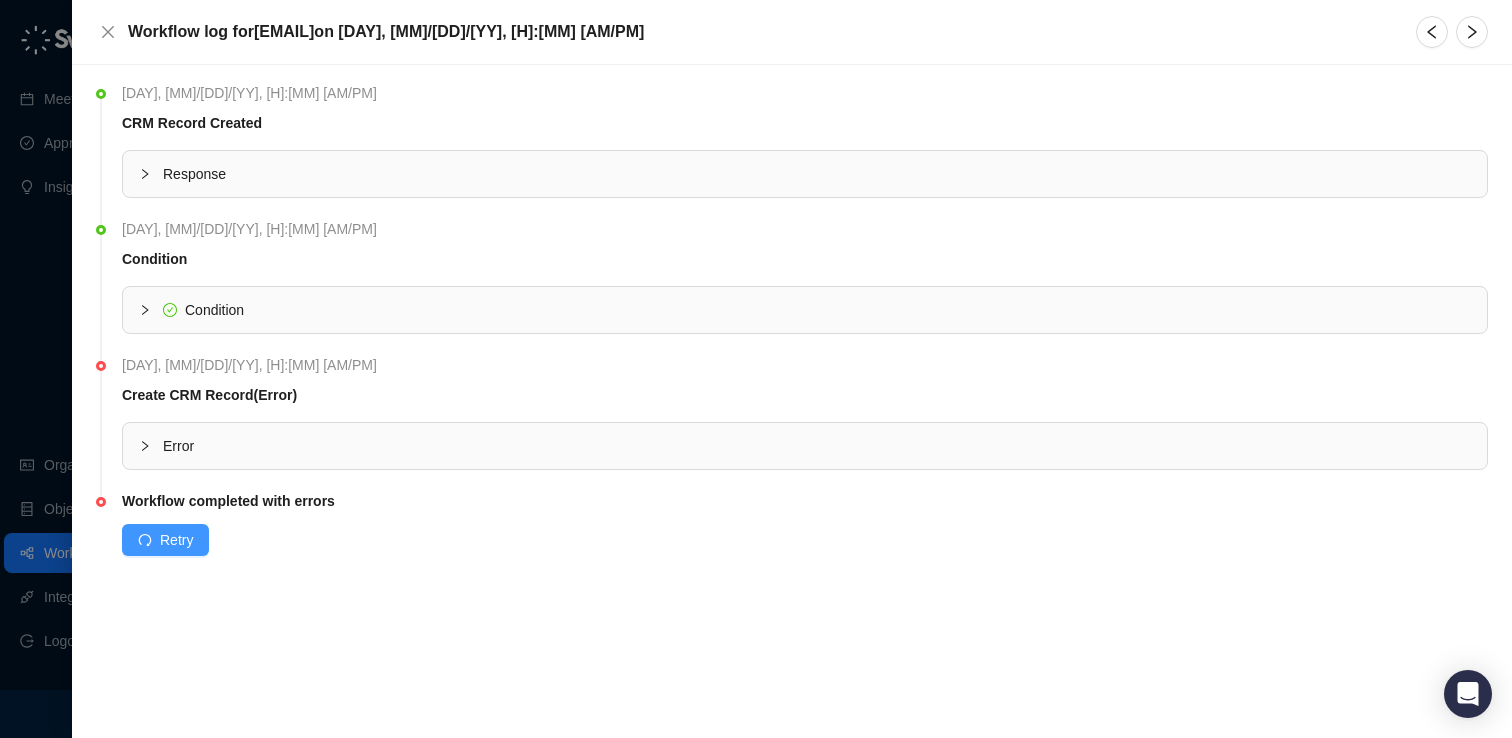 click on "Retry" at bounding box center (176, 540) 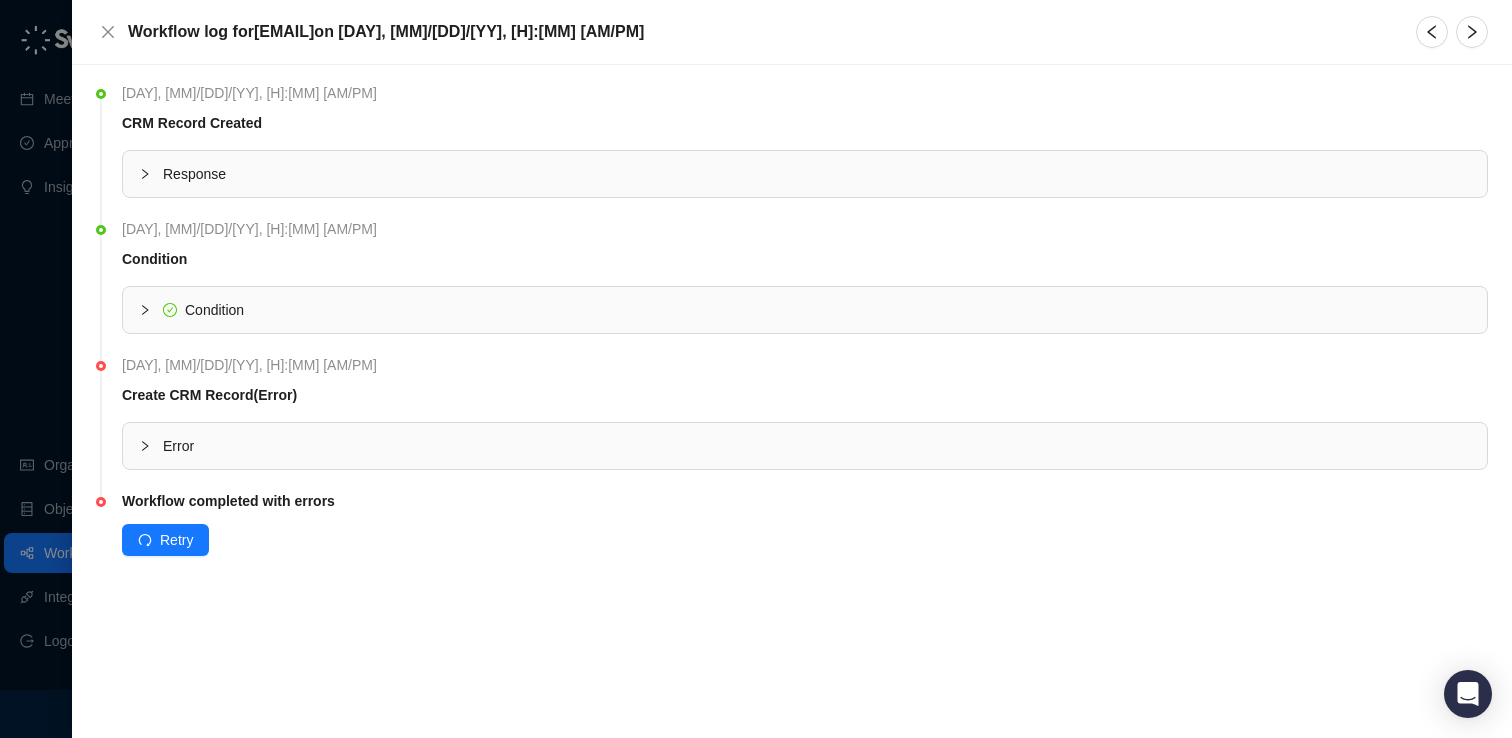 click 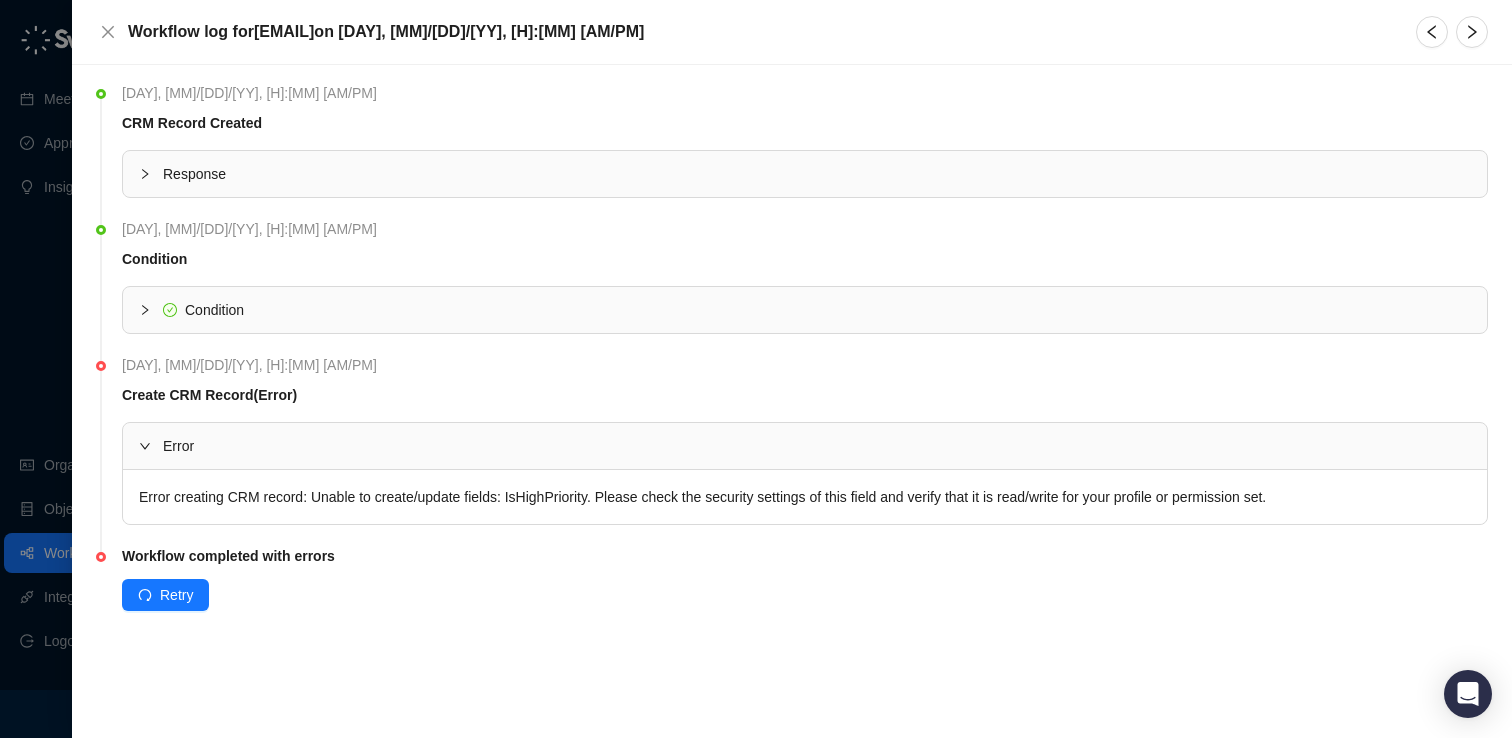 click 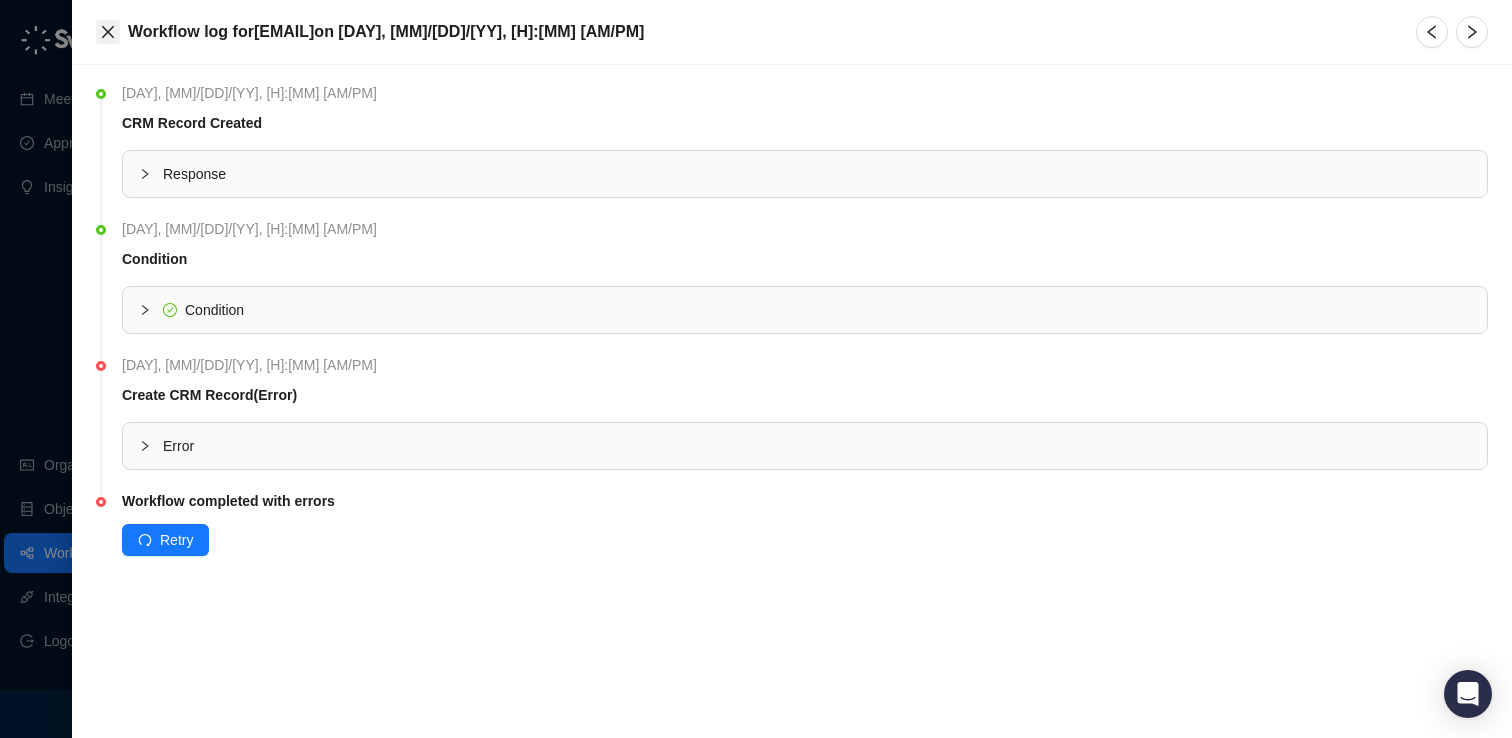 click 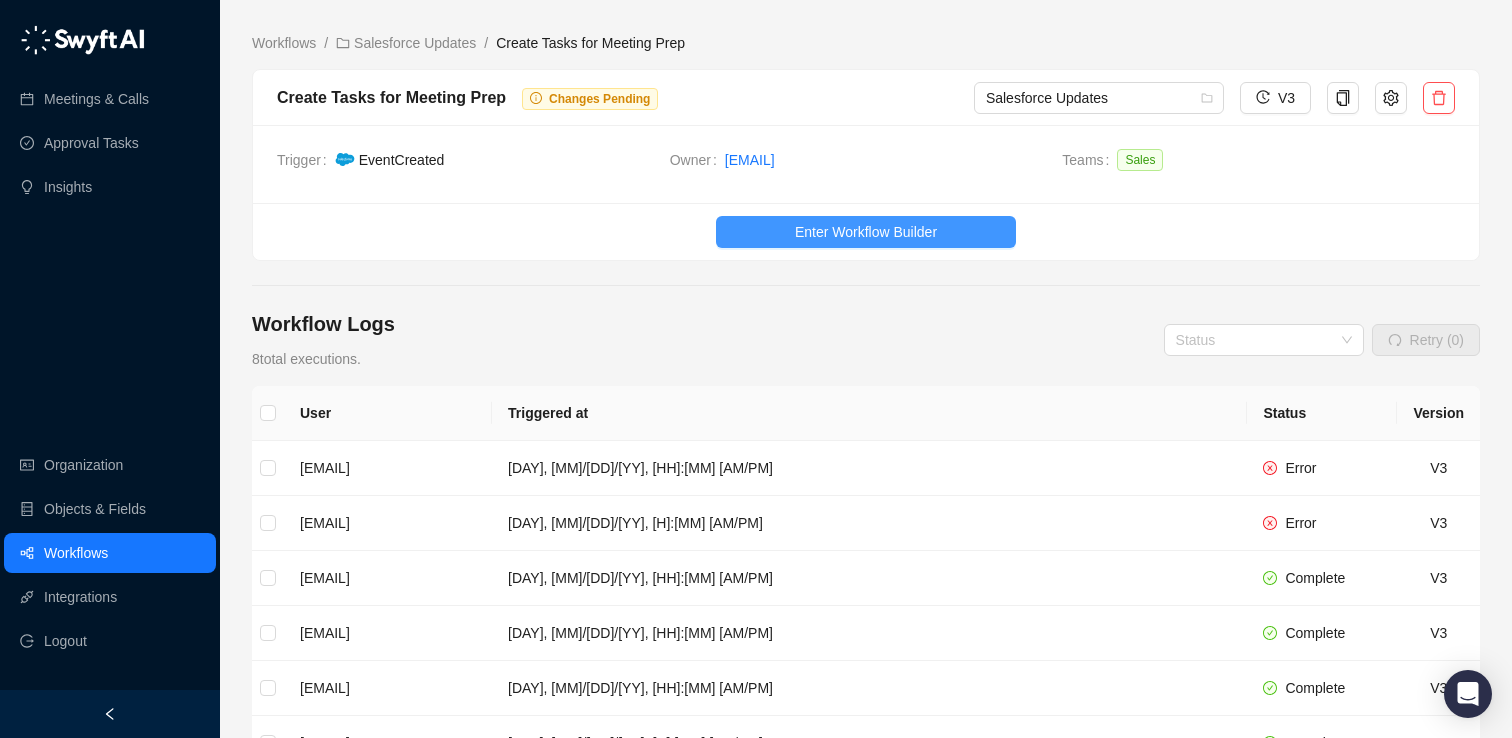 click on "Enter Workflow Builder" at bounding box center [866, 232] 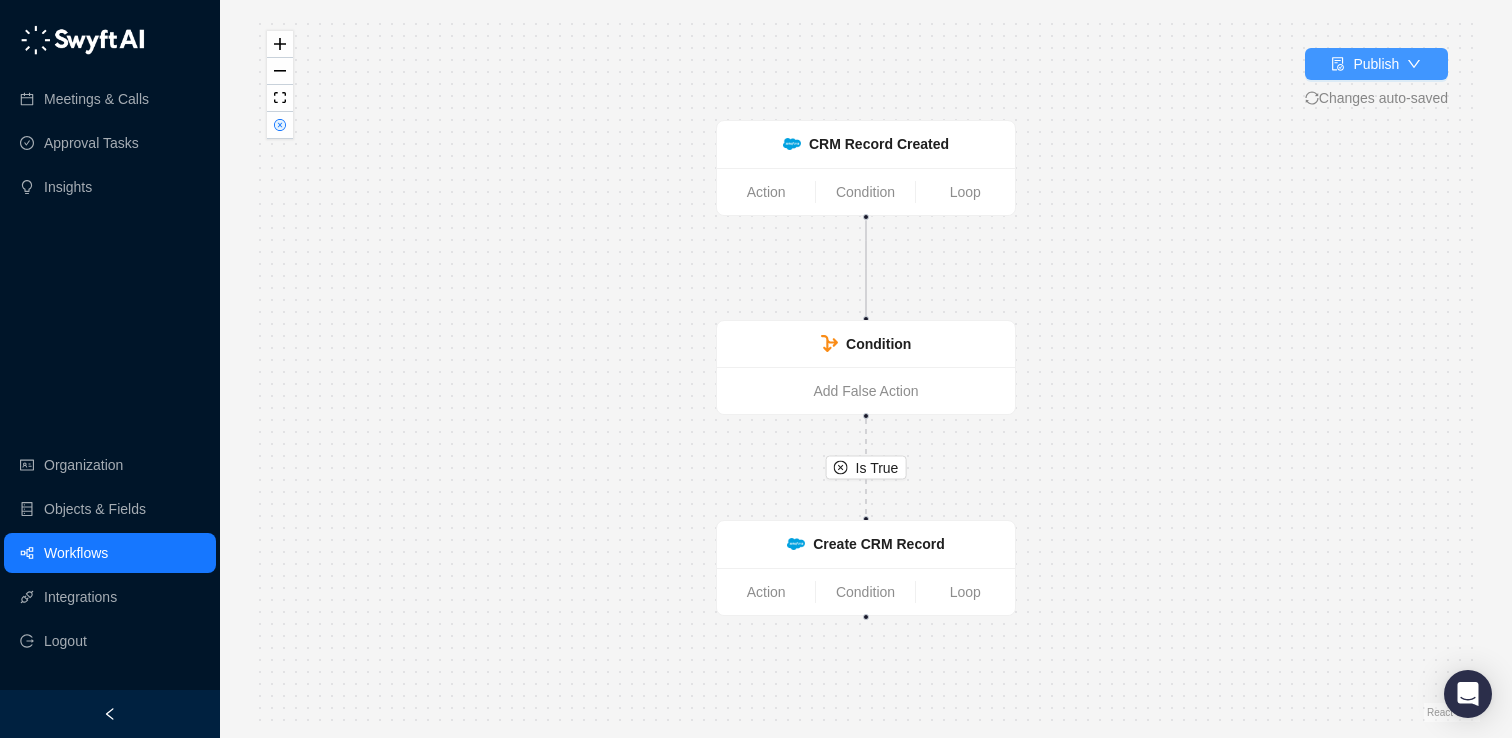 click on "Publish" at bounding box center [1376, 64] 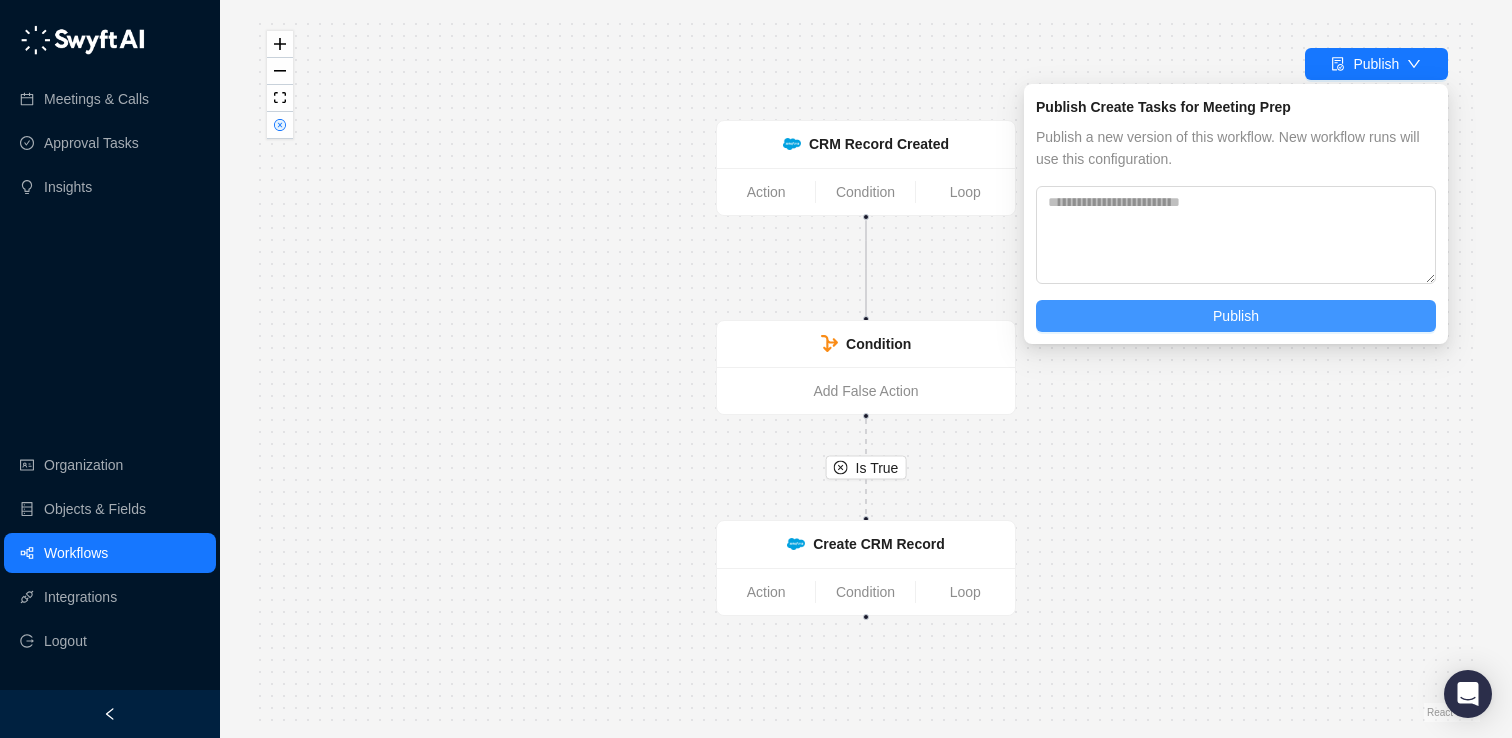 click on "Publish" at bounding box center (1236, 316) 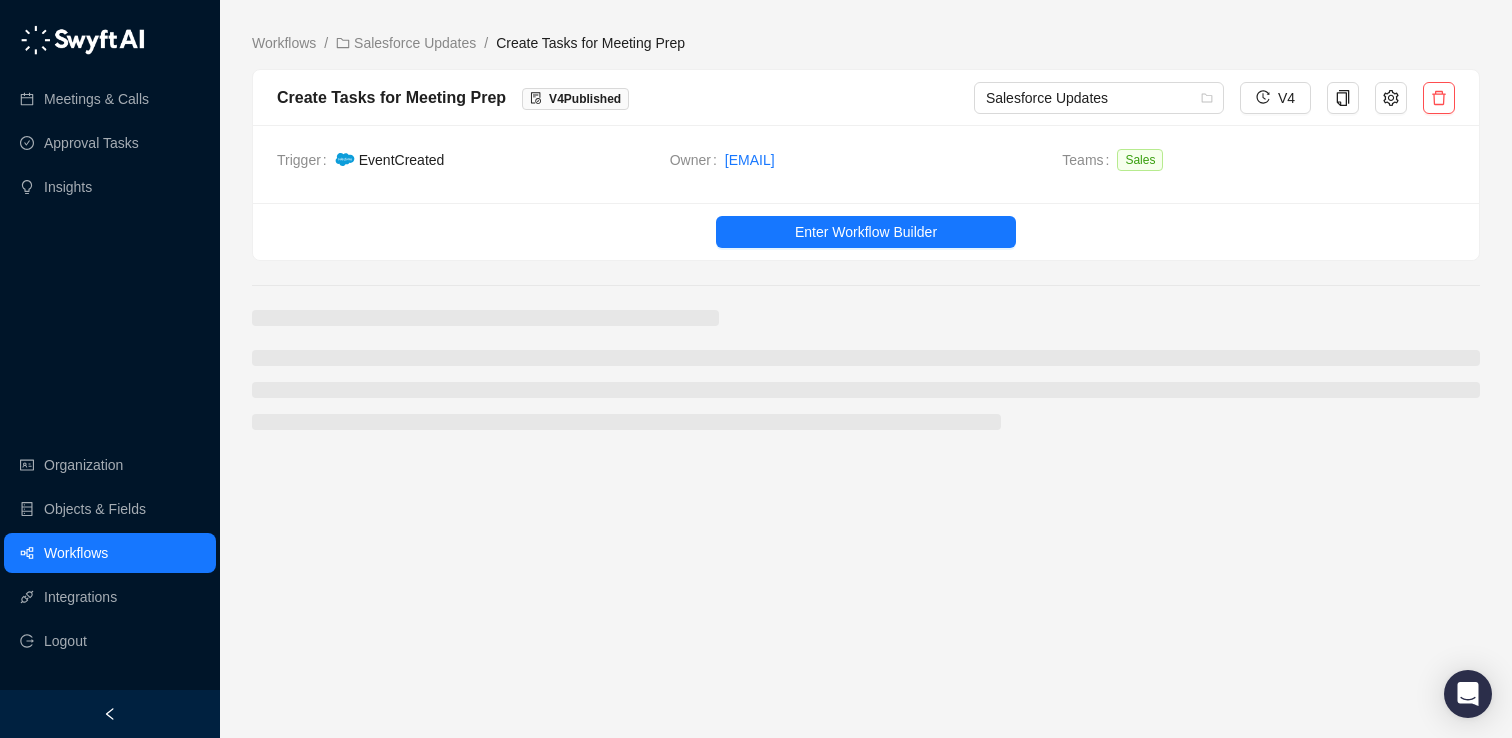 scroll, scrollTop: 0, scrollLeft: 0, axis: both 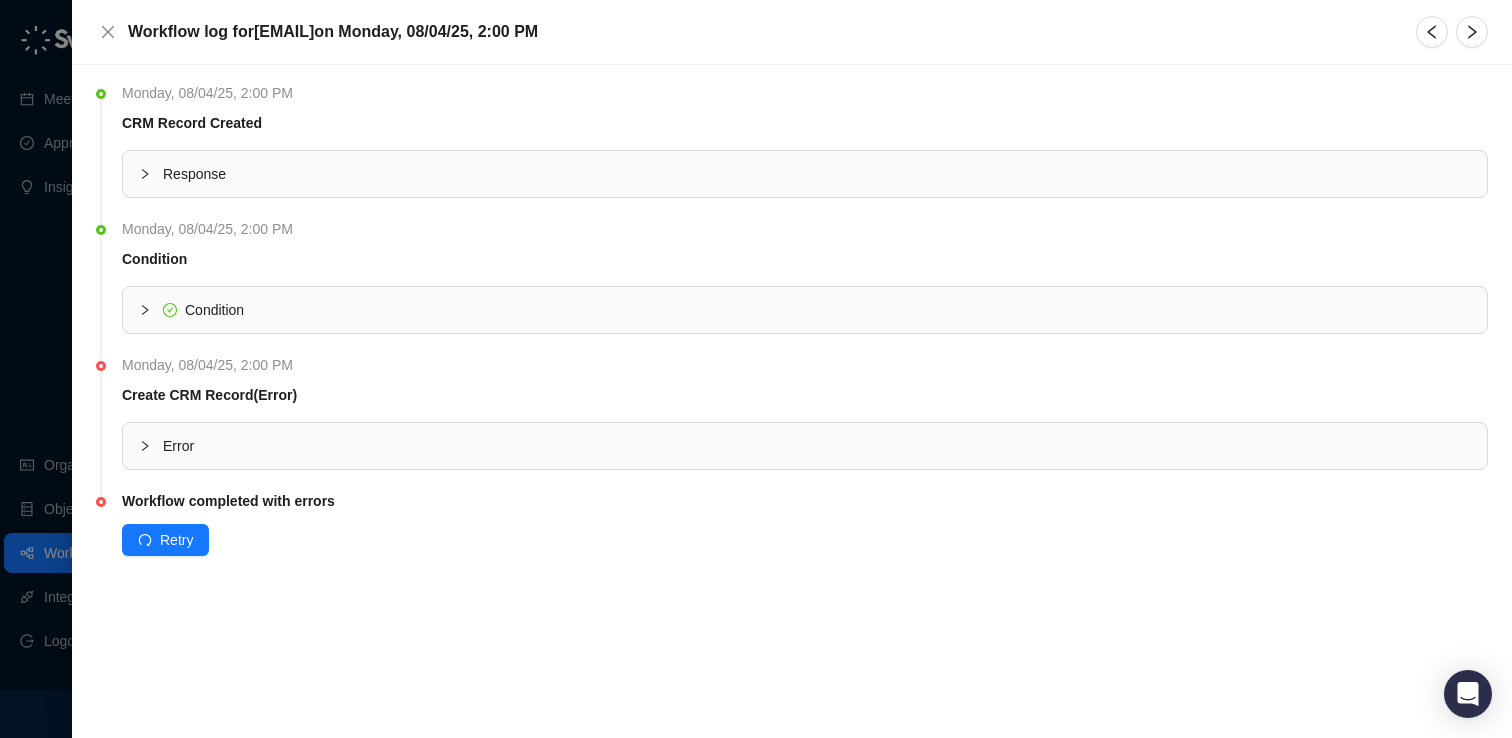 click on "Error" at bounding box center (805, 446) 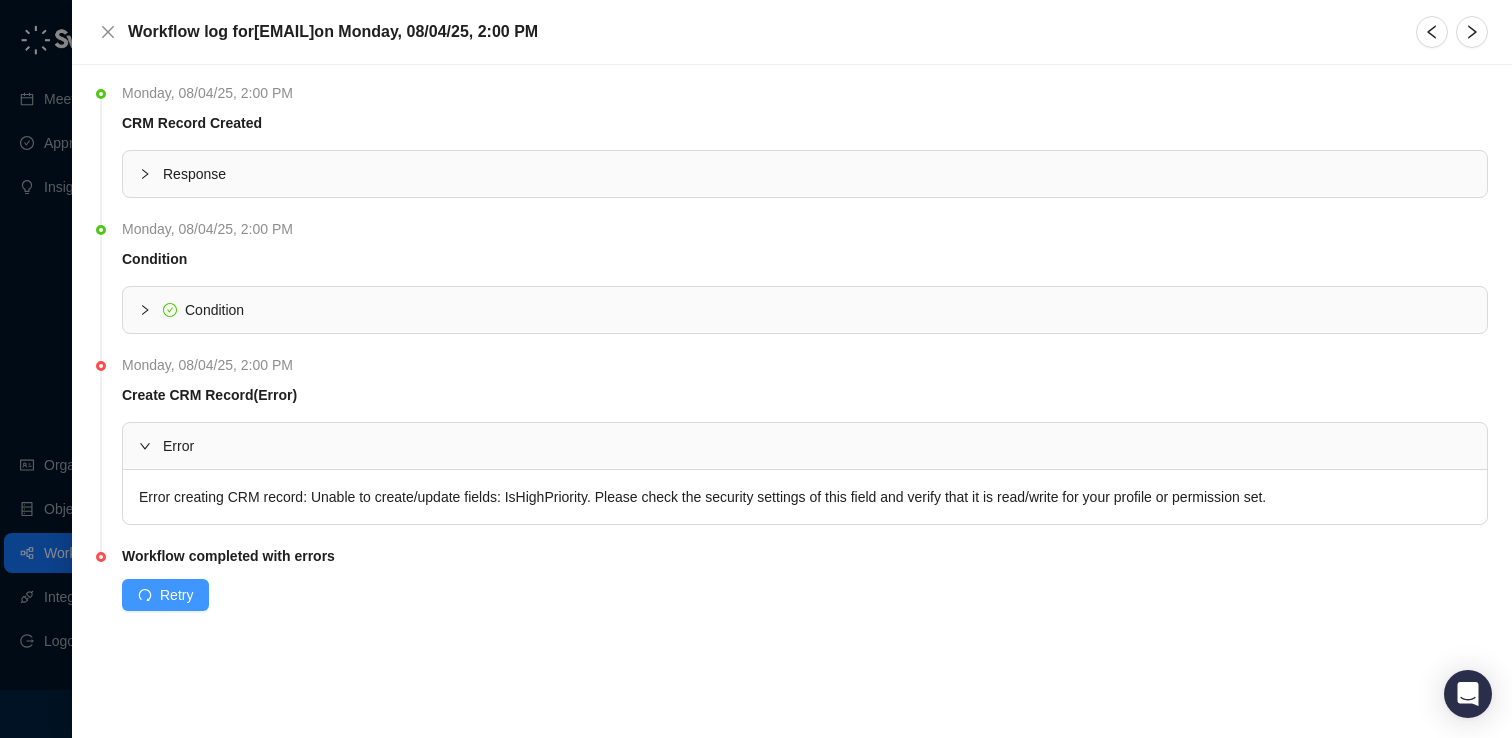 click on "Retry" at bounding box center [176, 595] 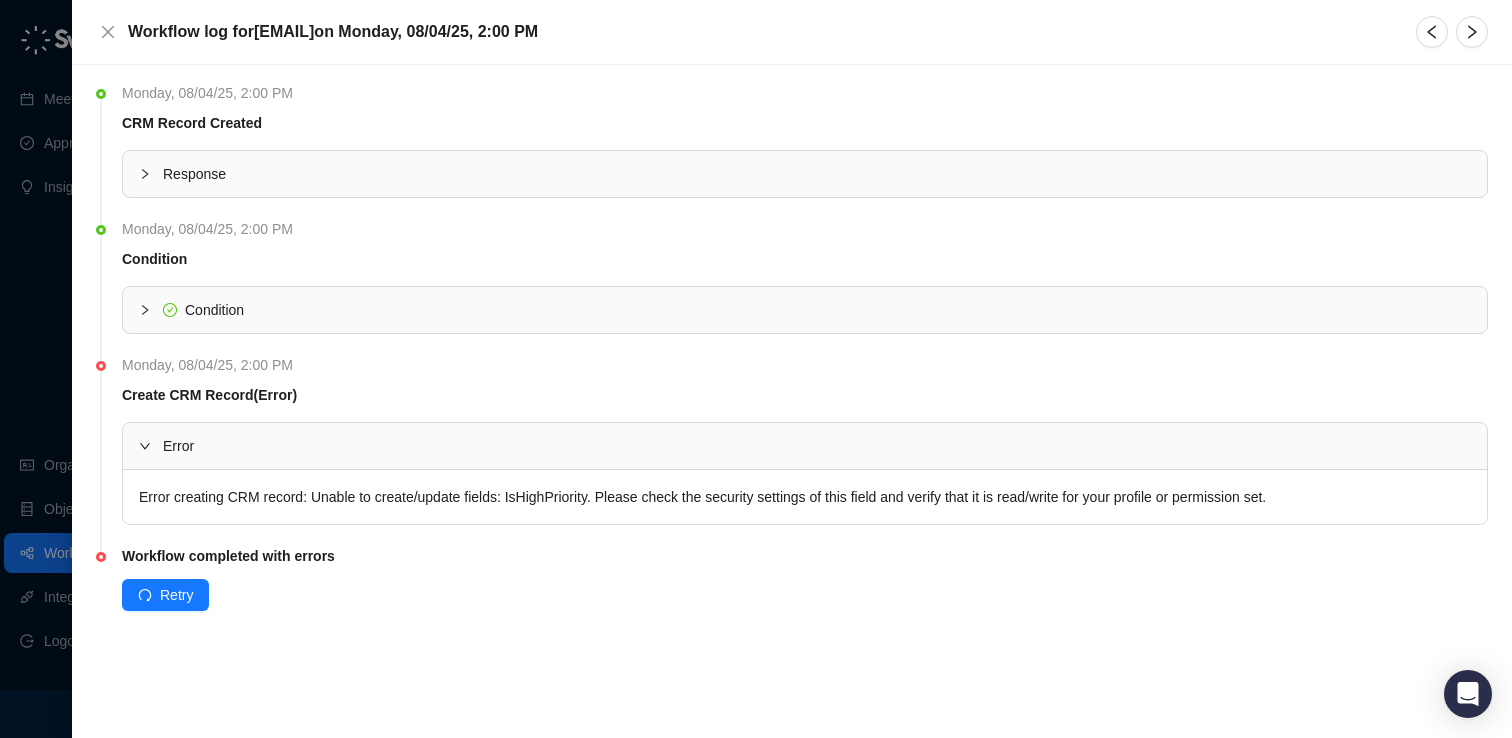 click on "Workflow completed with errors" at bounding box center [228, 556] 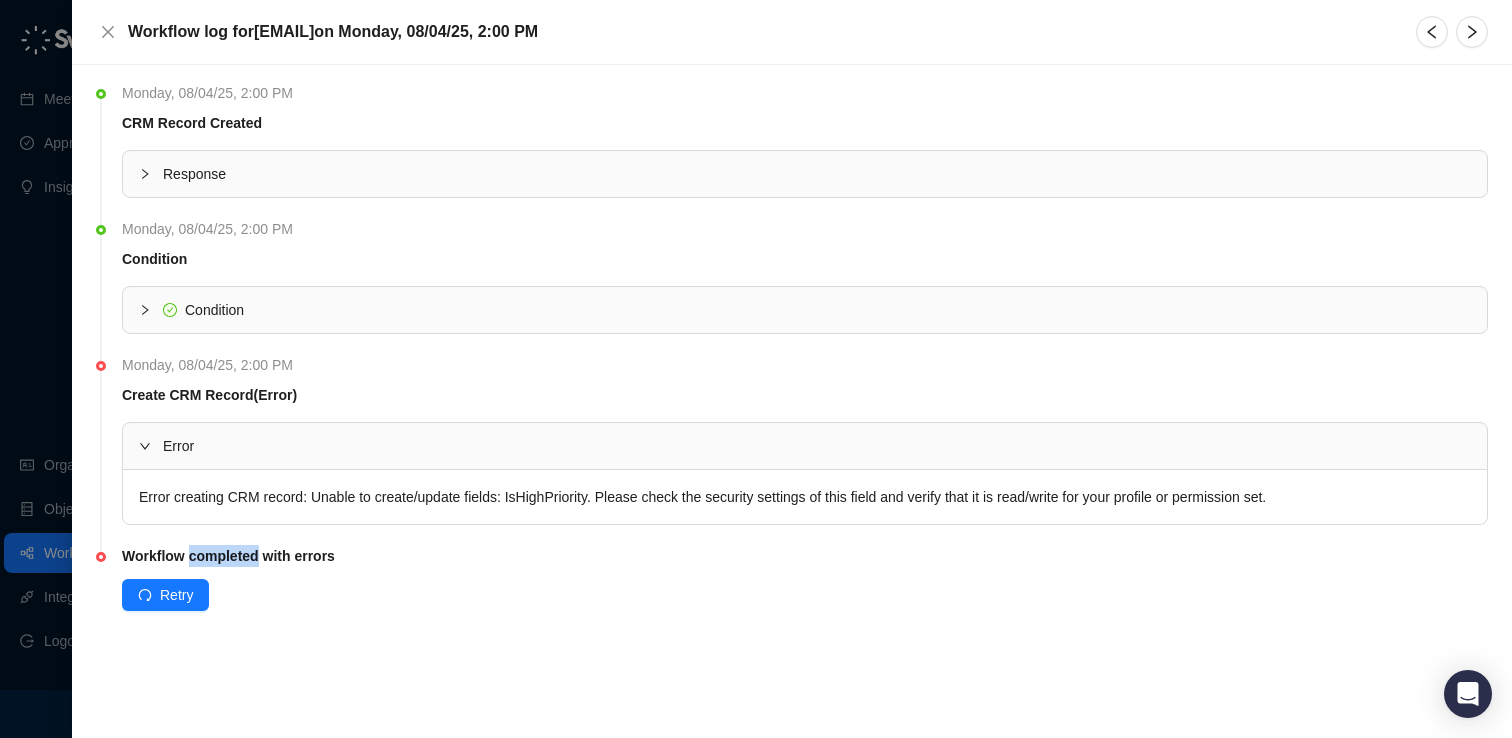 click on "Workflow completed with errors" at bounding box center [228, 556] 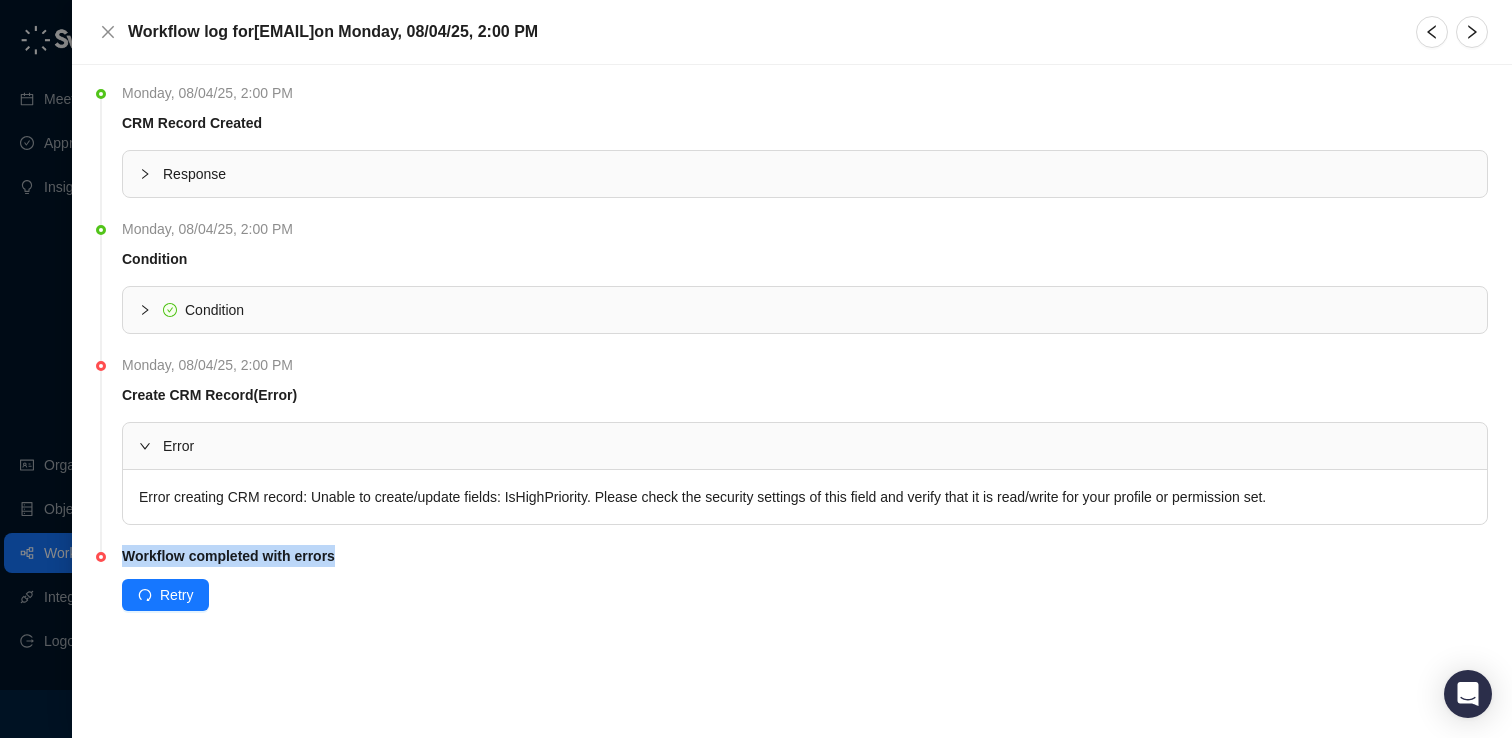 click on "Workflow completed with errors" at bounding box center (228, 556) 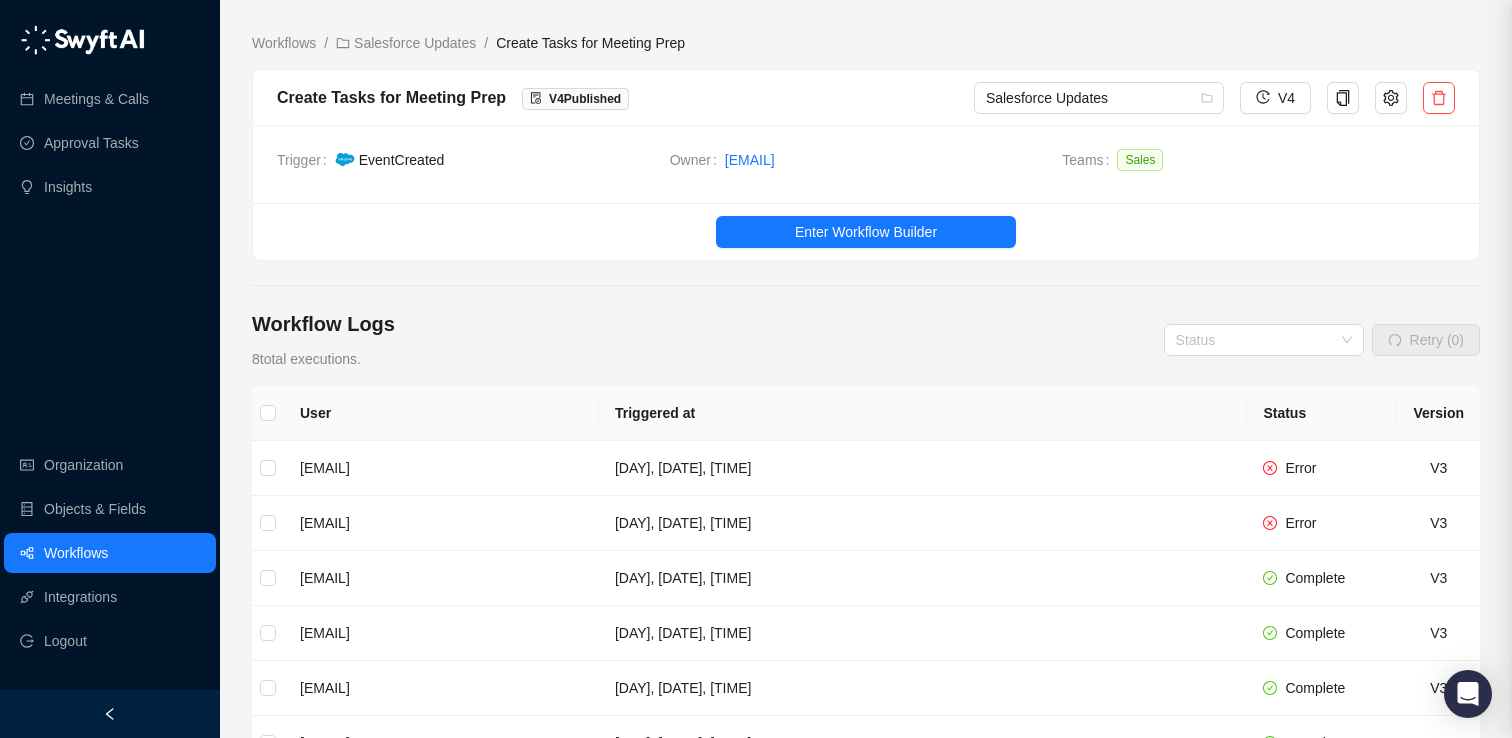 scroll, scrollTop: 0, scrollLeft: 0, axis: both 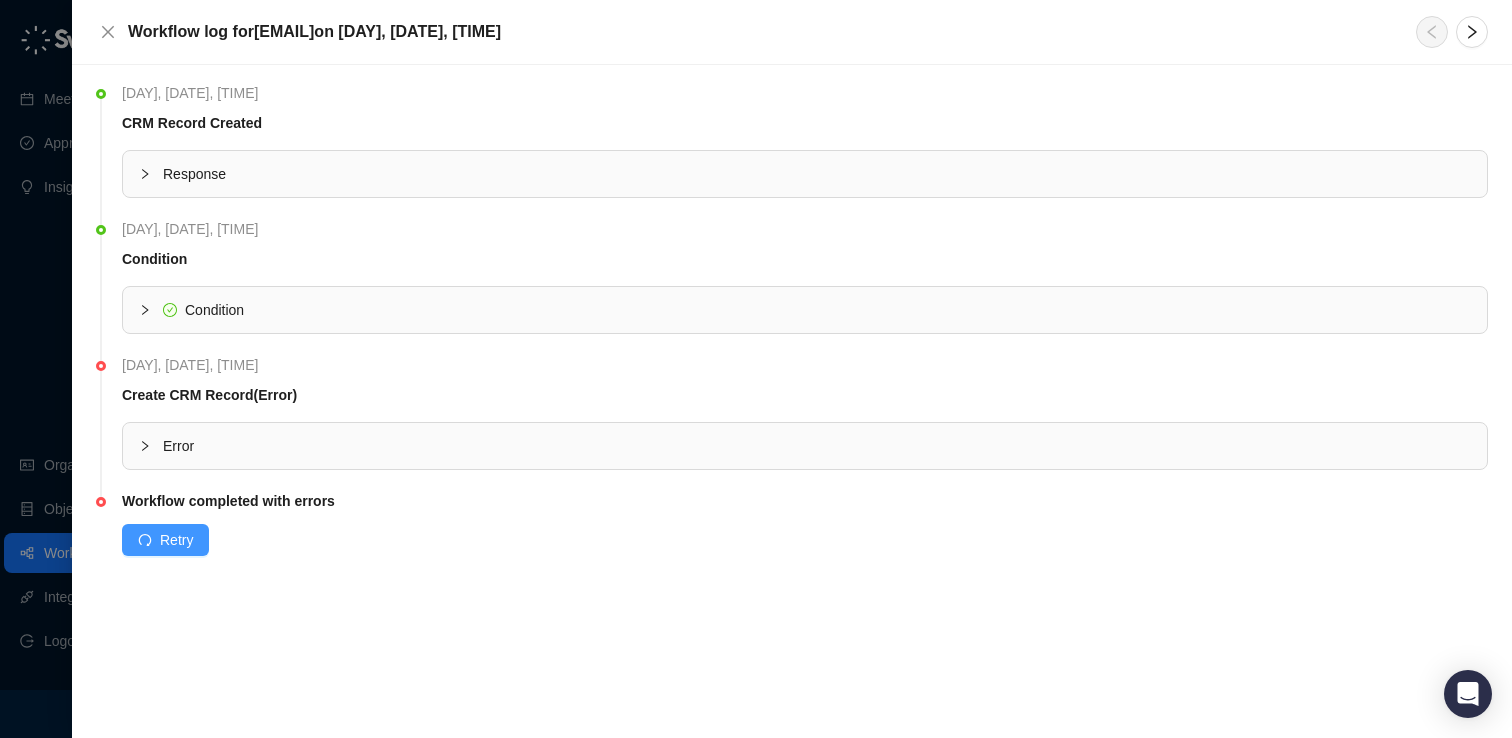 click 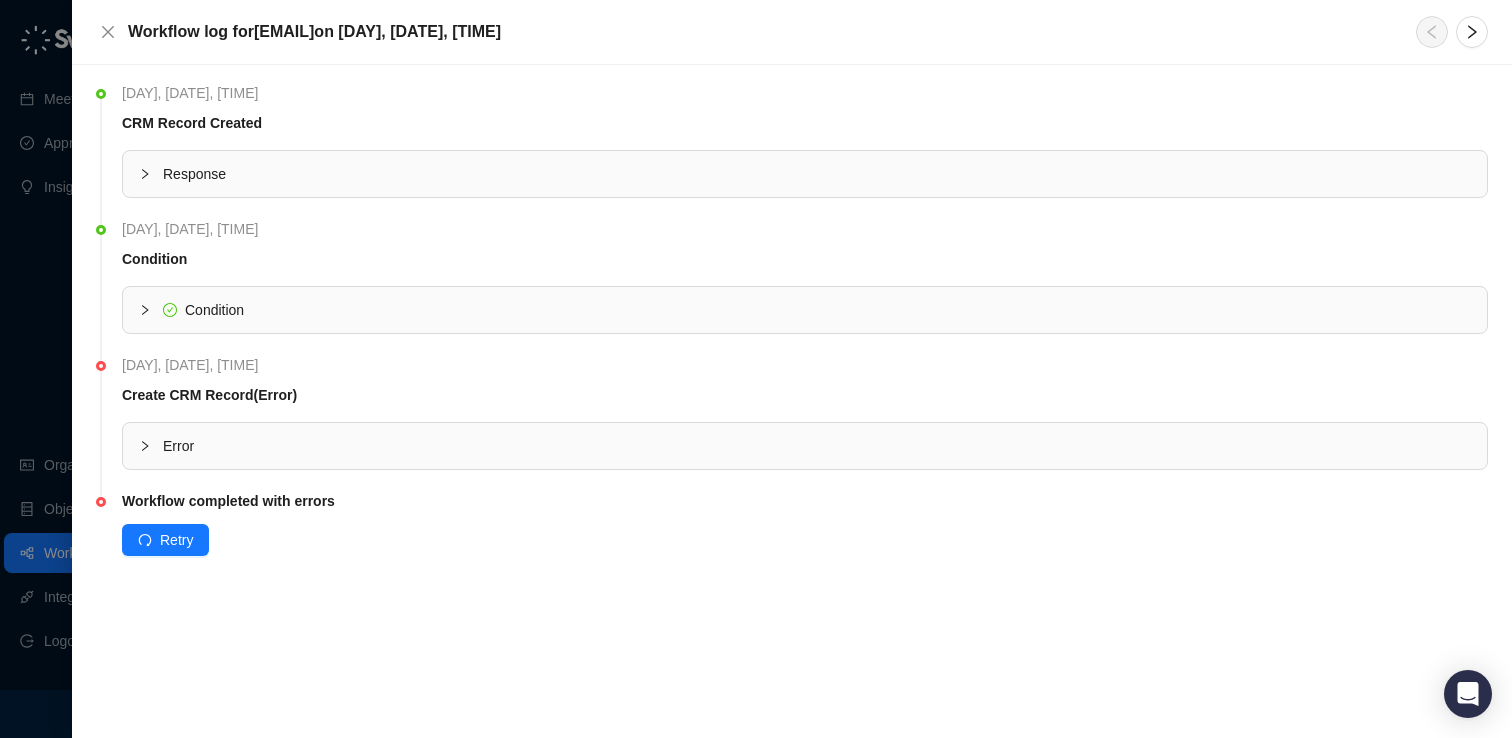 click at bounding box center (151, 446) 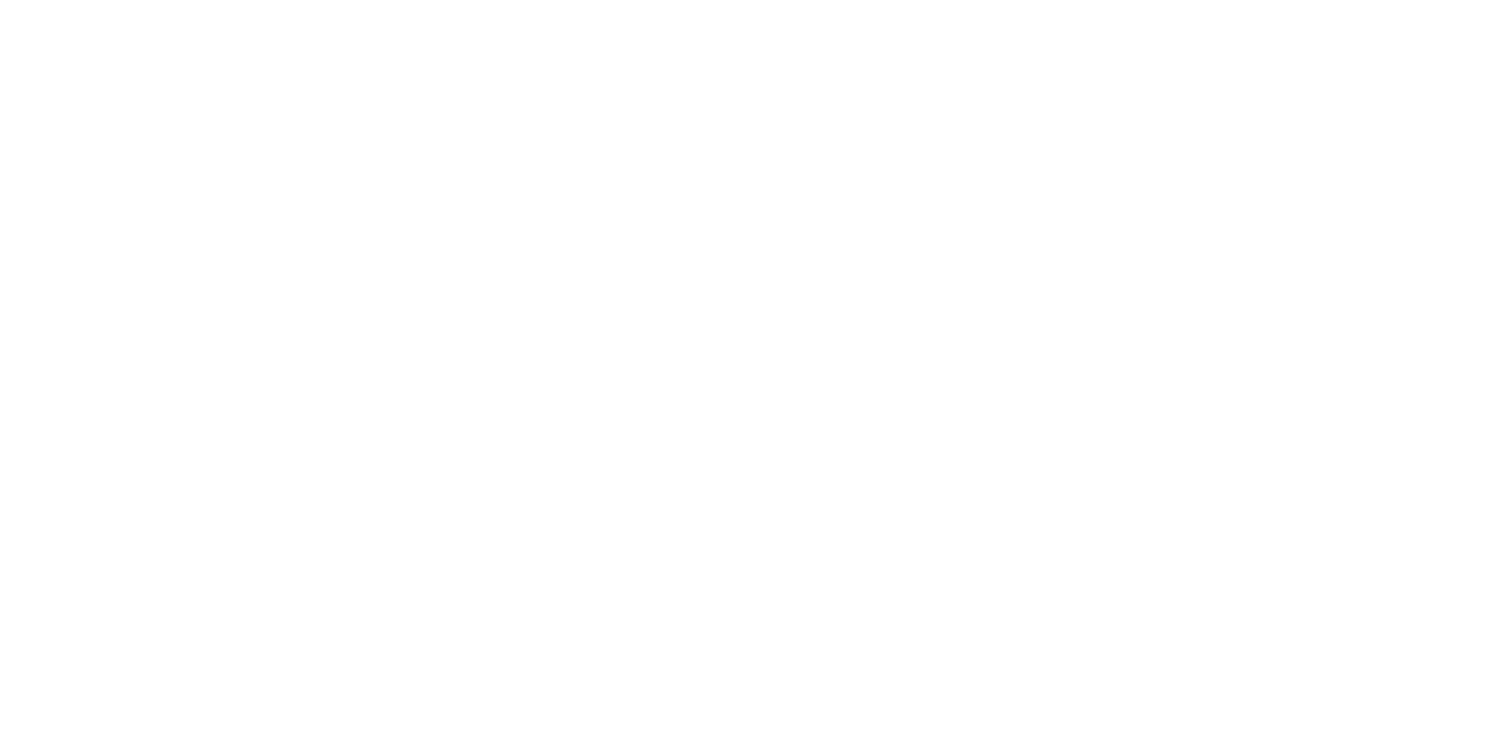 scroll, scrollTop: 0, scrollLeft: 0, axis: both 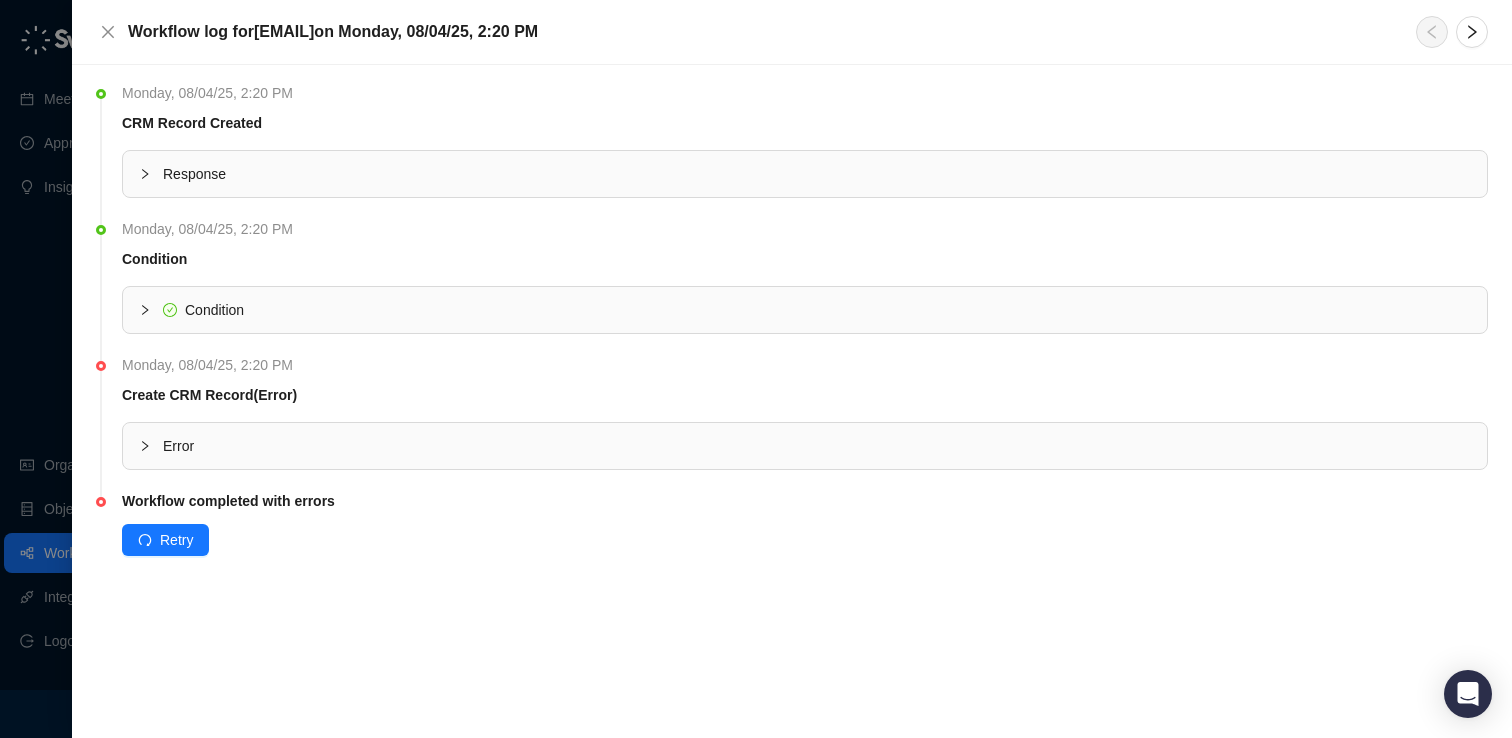 click on "Error" at bounding box center (805, 446) 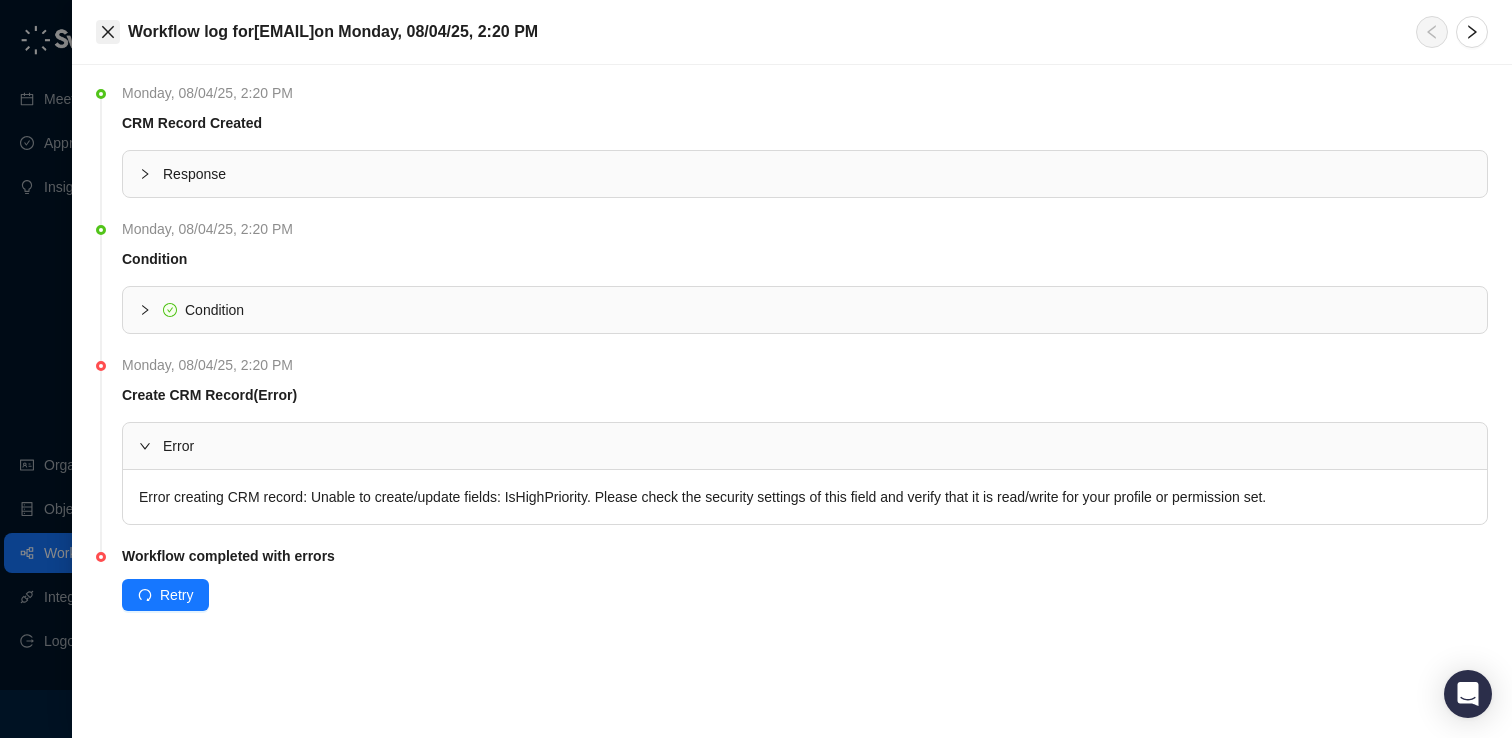 click 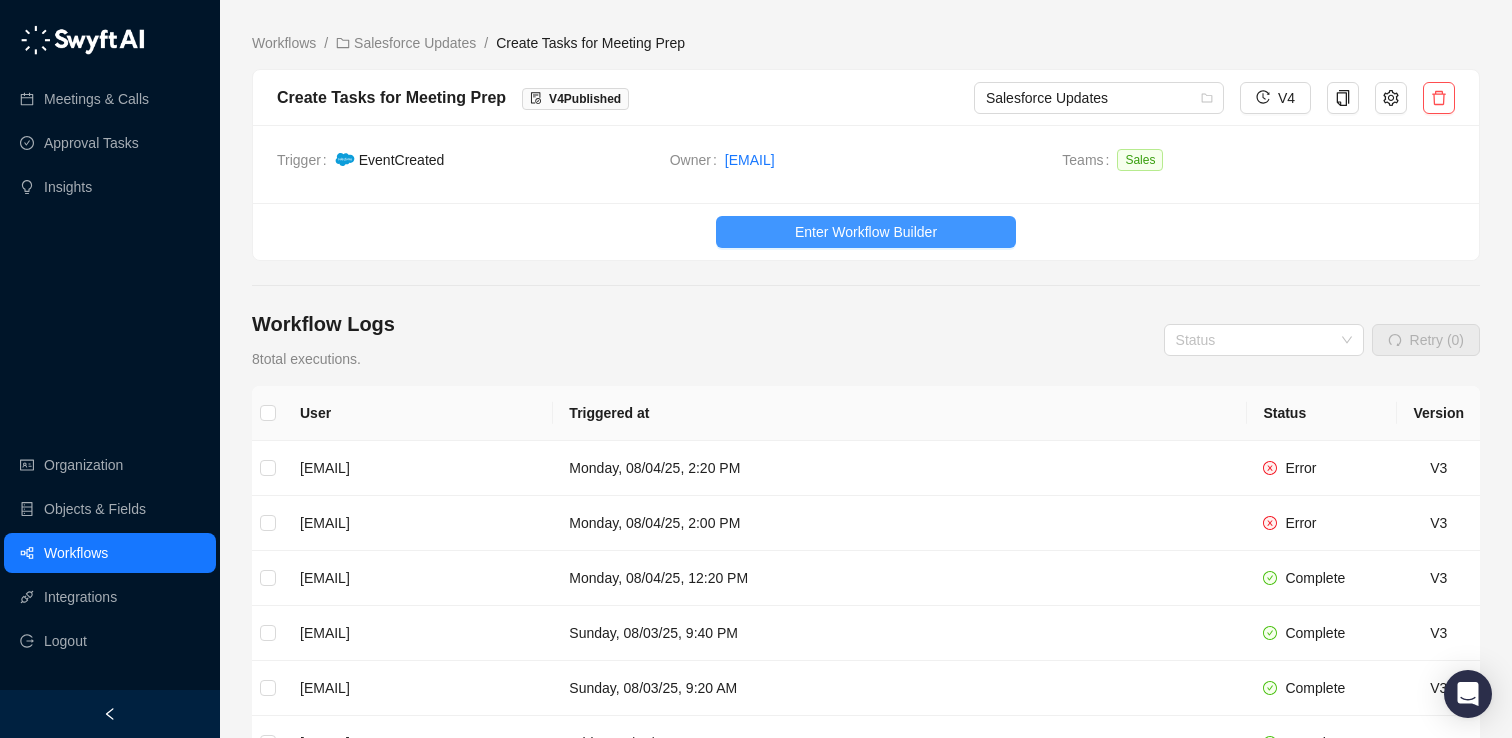 click on "Enter Workflow Builder" at bounding box center (866, 232) 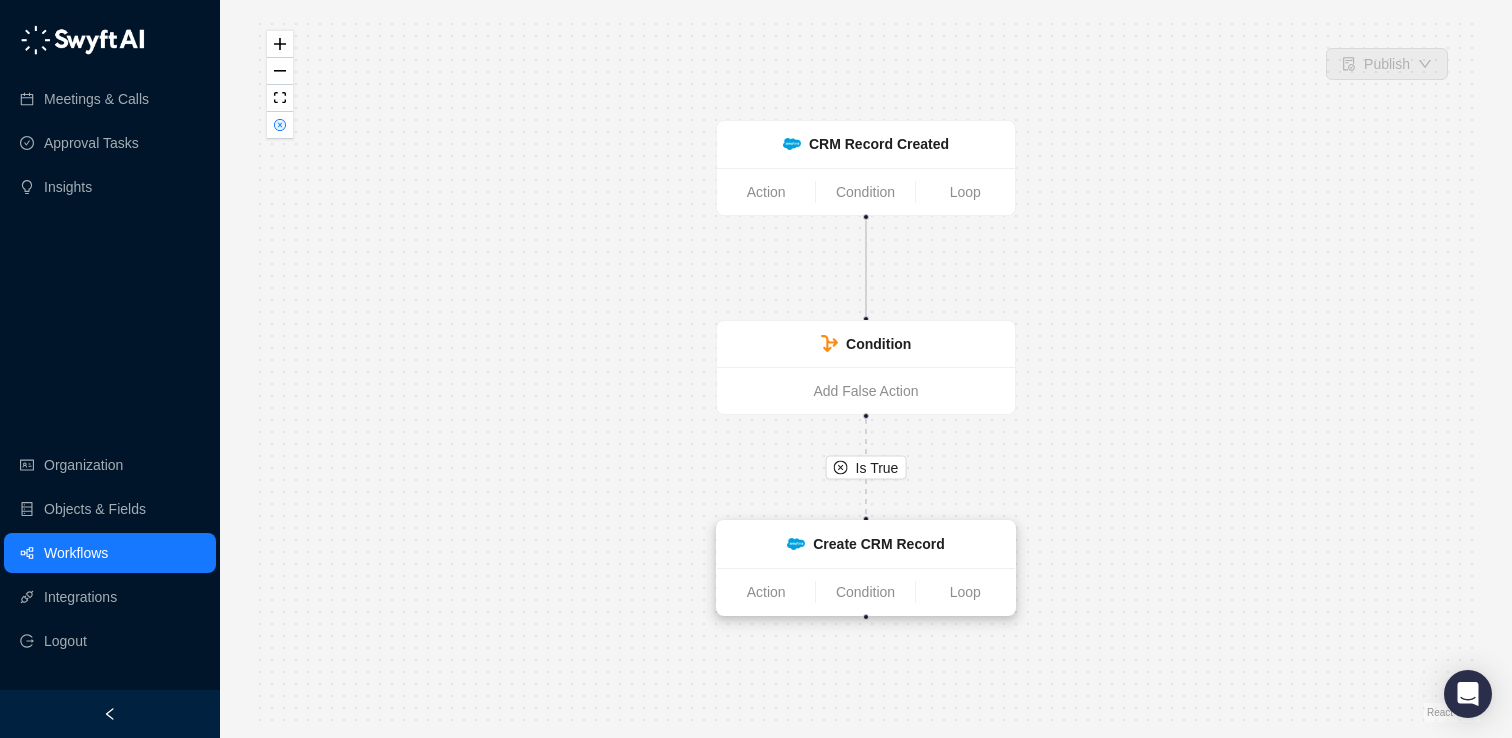 click on "Create CRM Record" at bounding box center [866, 544] 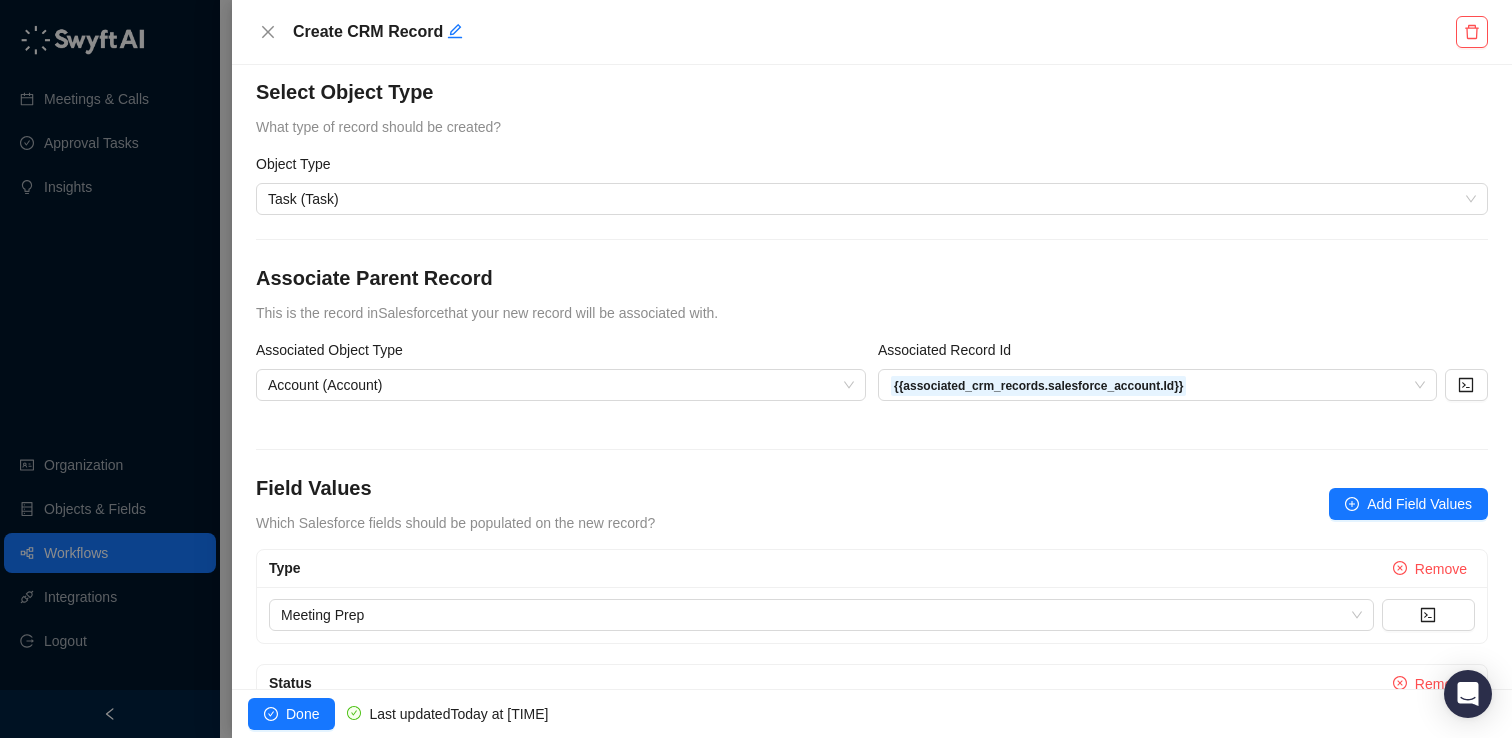 scroll, scrollTop: 0, scrollLeft: 0, axis: both 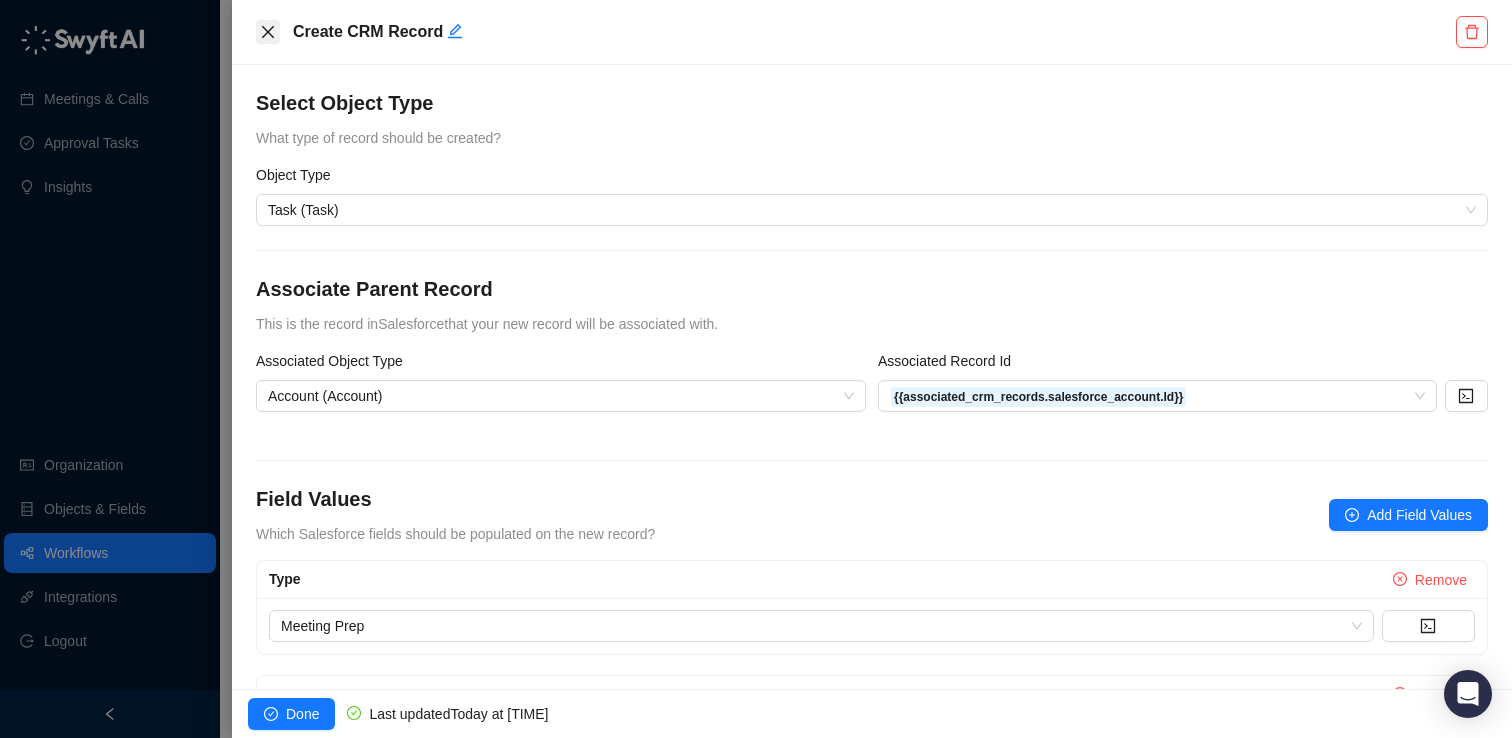 click 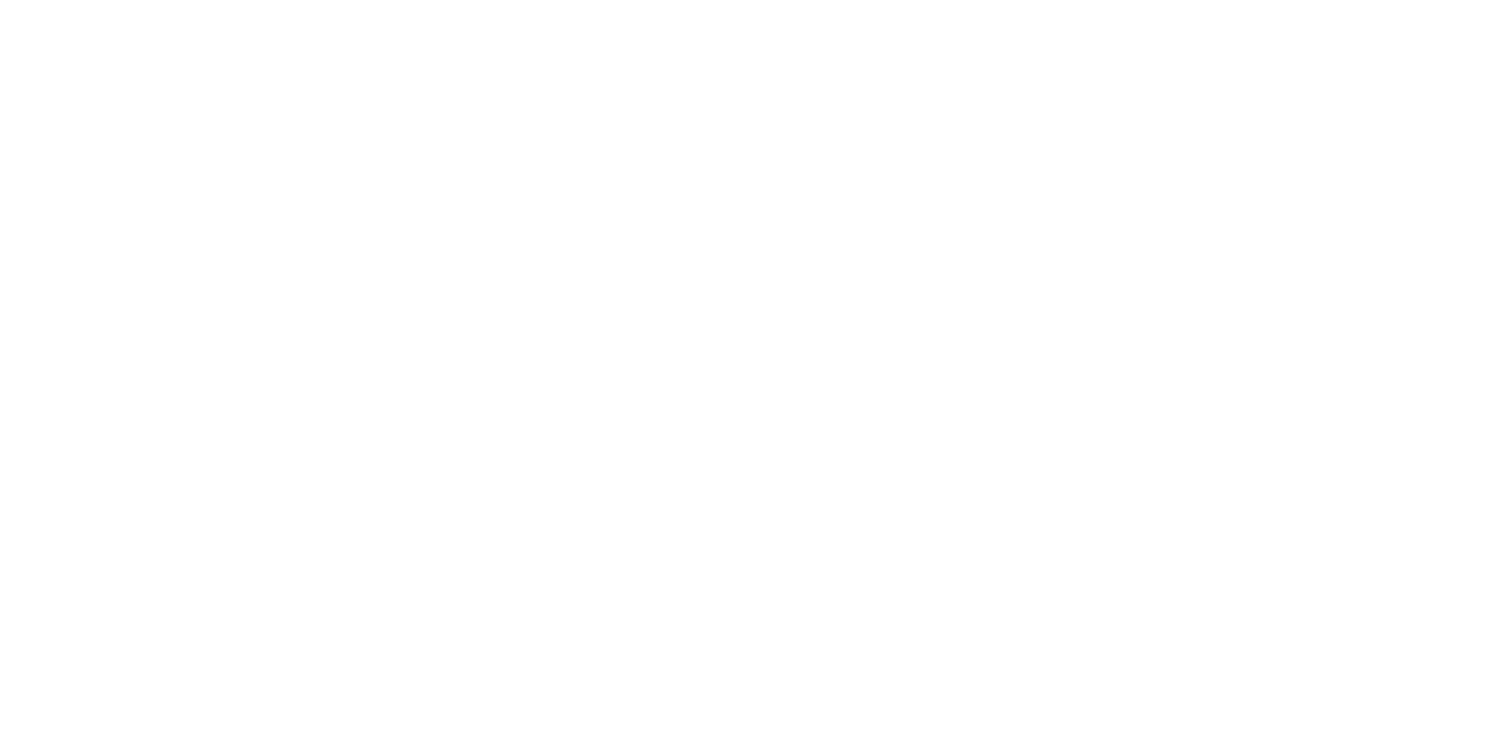 scroll, scrollTop: 0, scrollLeft: 0, axis: both 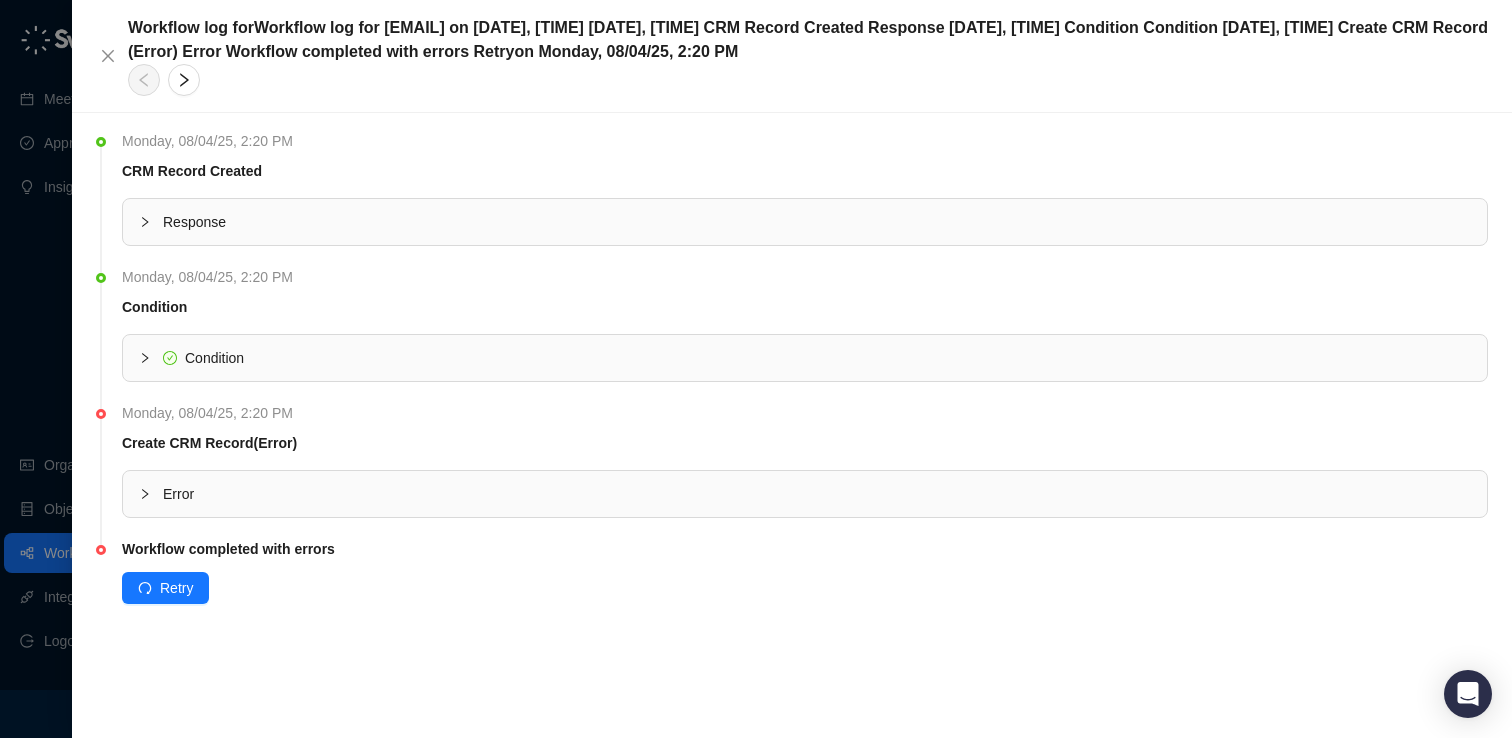 click on "Error" at bounding box center (805, 494) 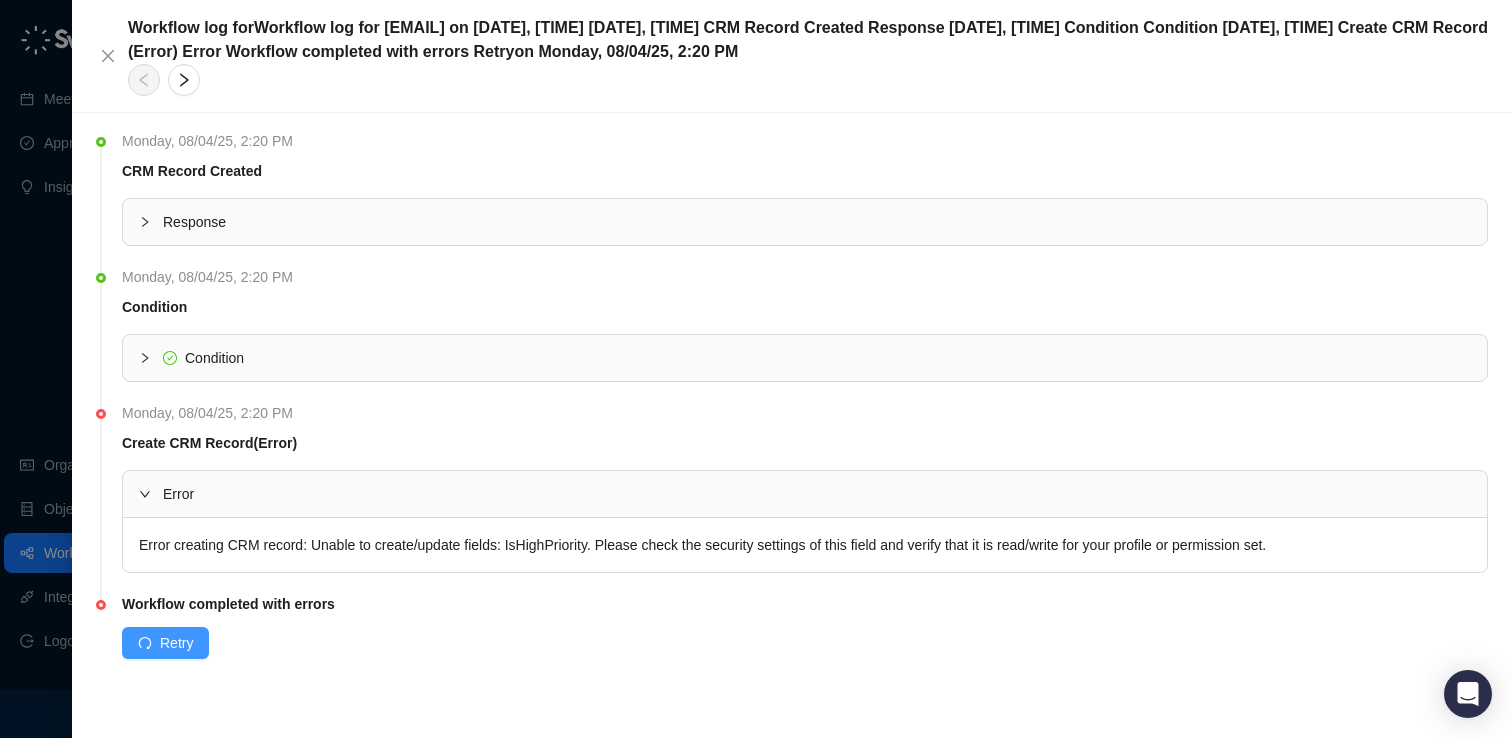 click on "Retry" at bounding box center (165, 643) 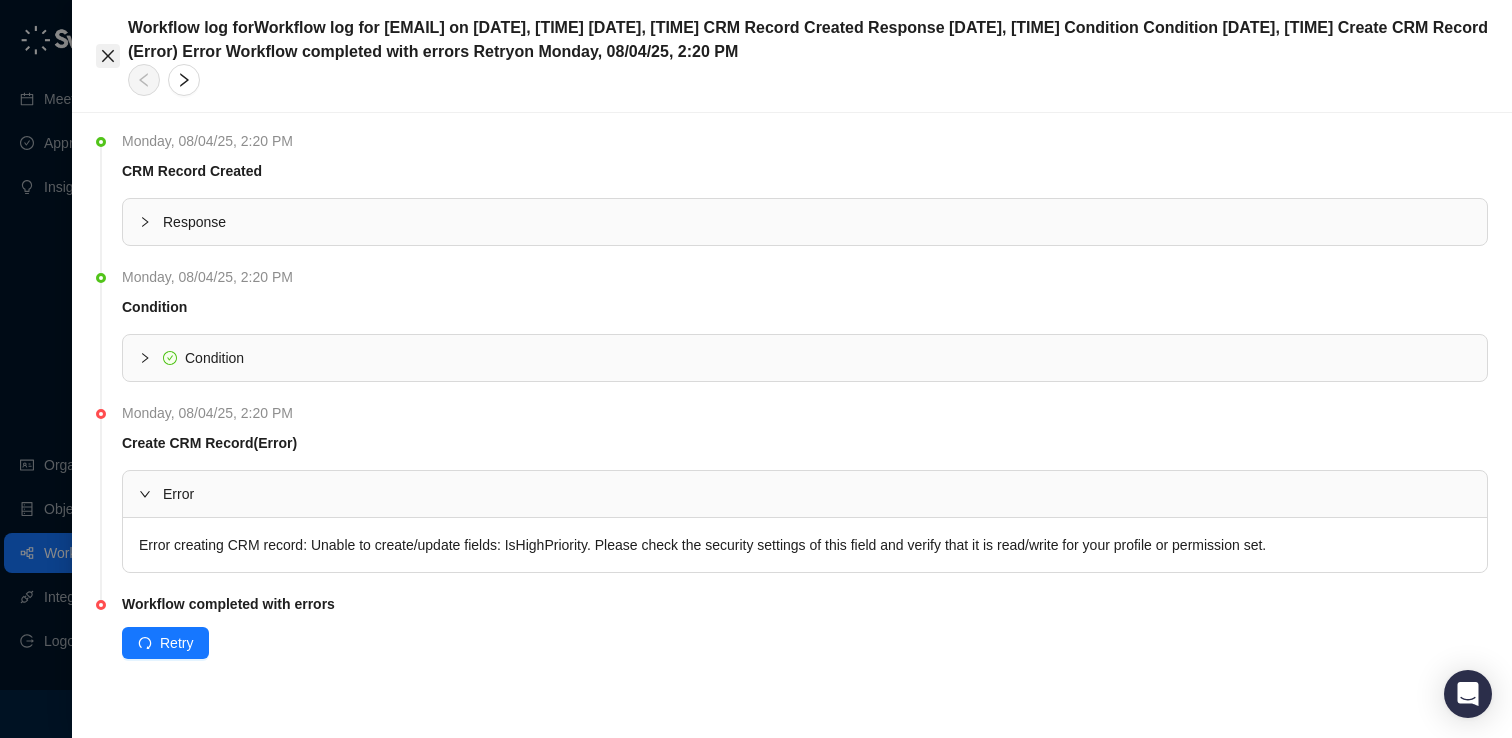 click 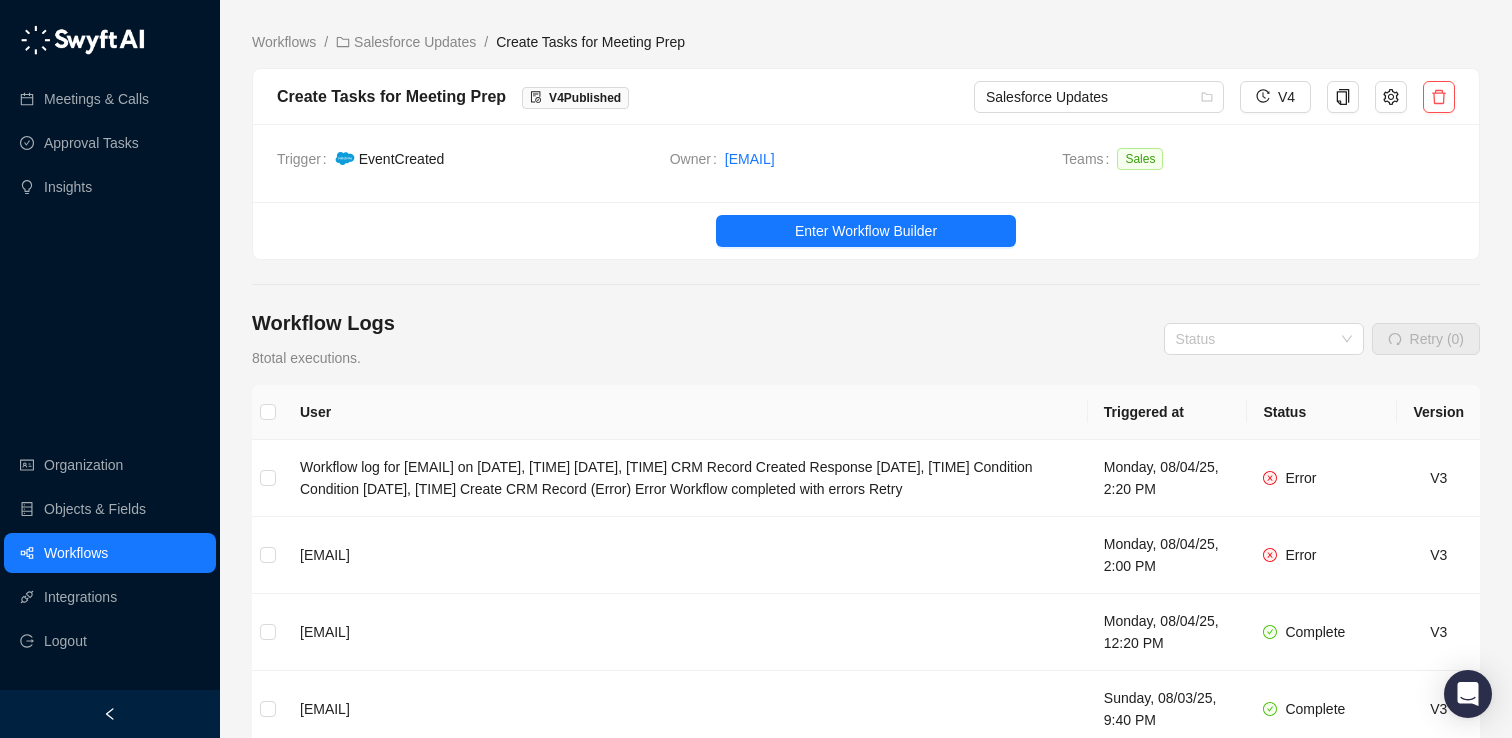 scroll, scrollTop: 0, scrollLeft: 0, axis: both 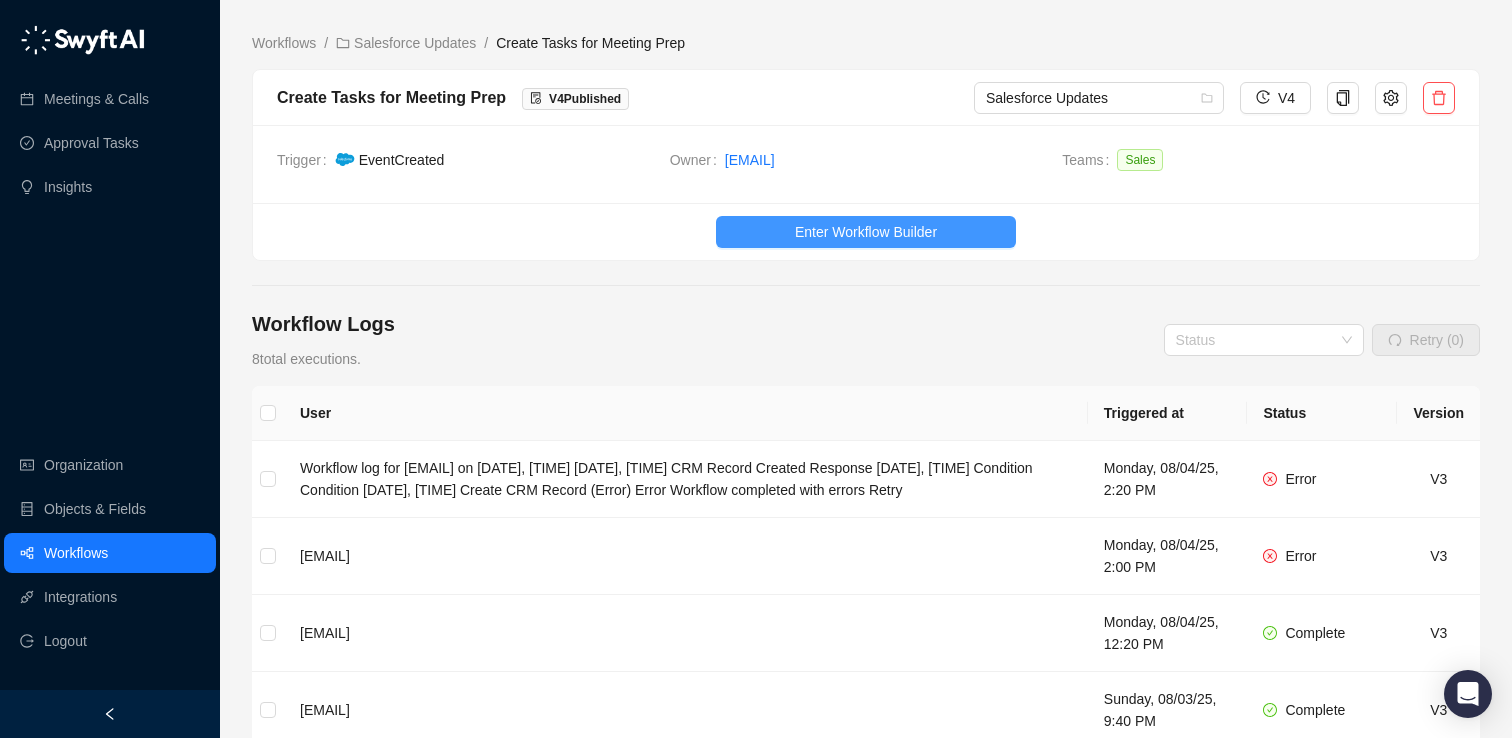 click on "Enter Workflow Builder" at bounding box center [866, 232] 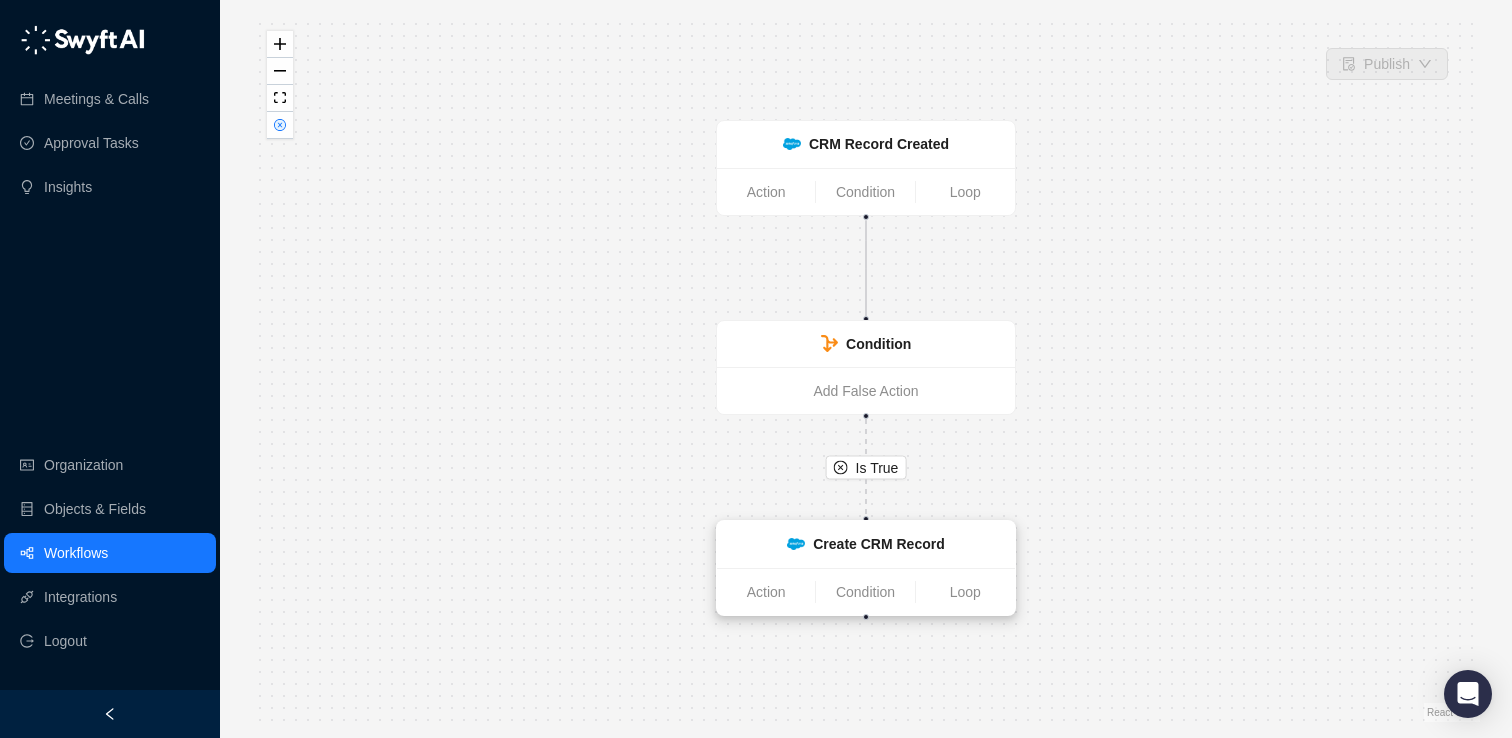 click on "Create CRM Record" at bounding box center [878, 544] 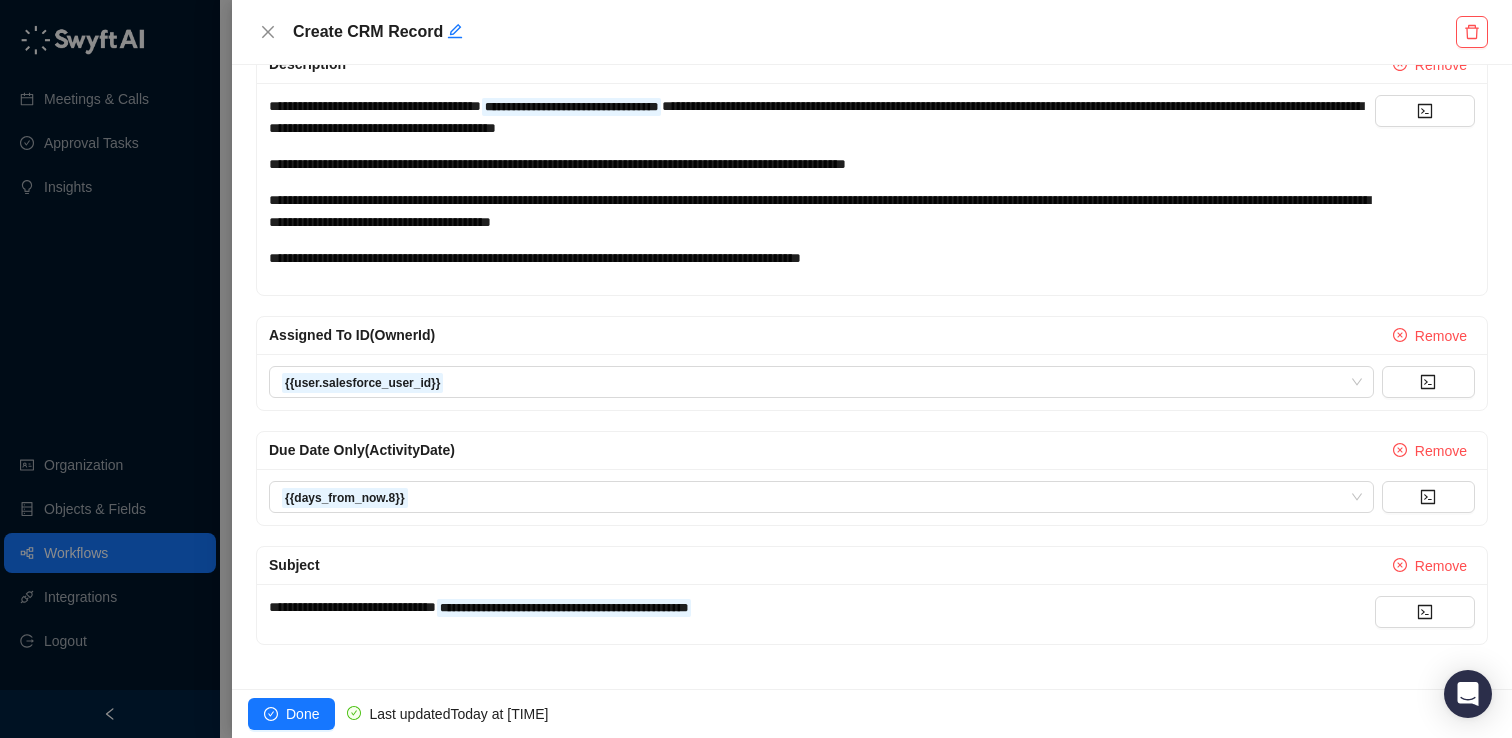 scroll, scrollTop: 0, scrollLeft: 0, axis: both 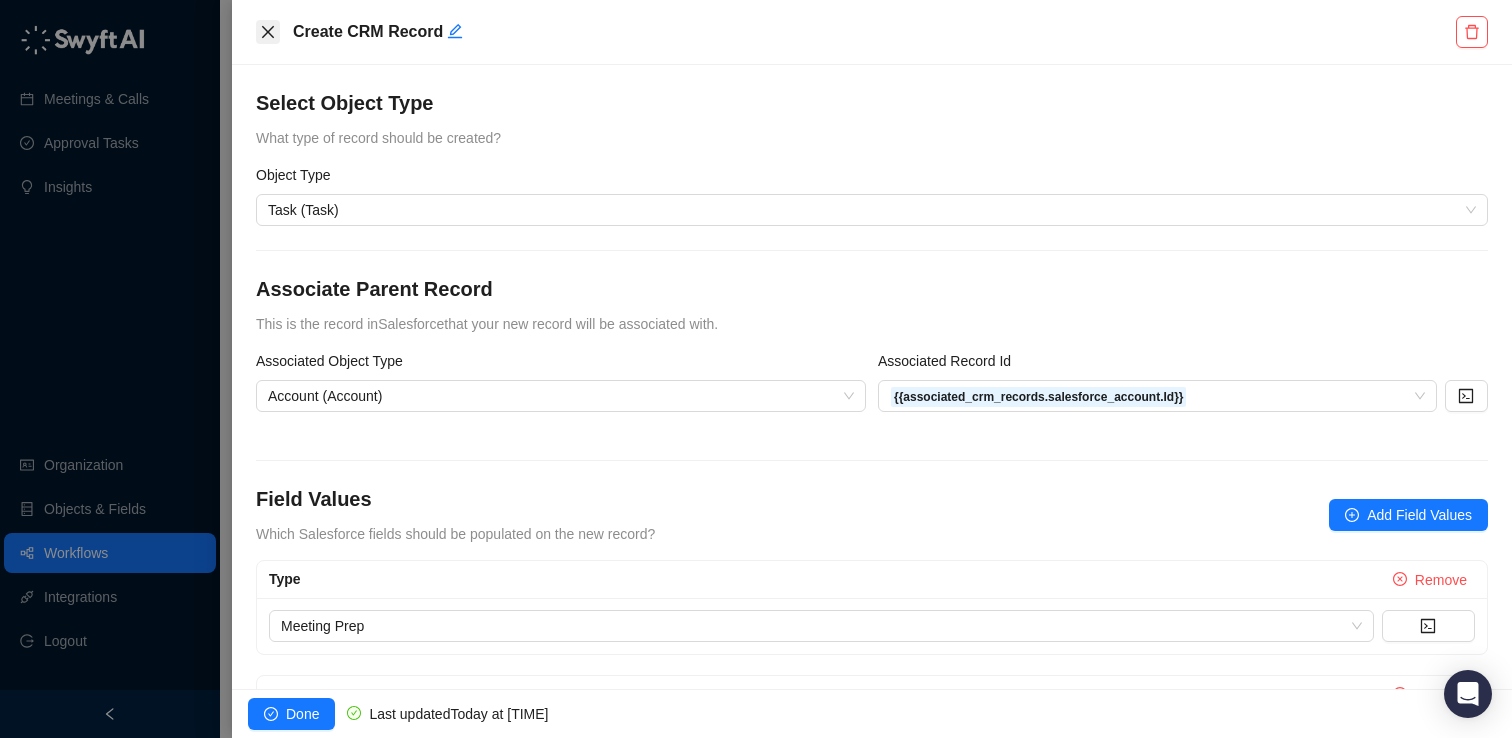 click at bounding box center [268, 32] 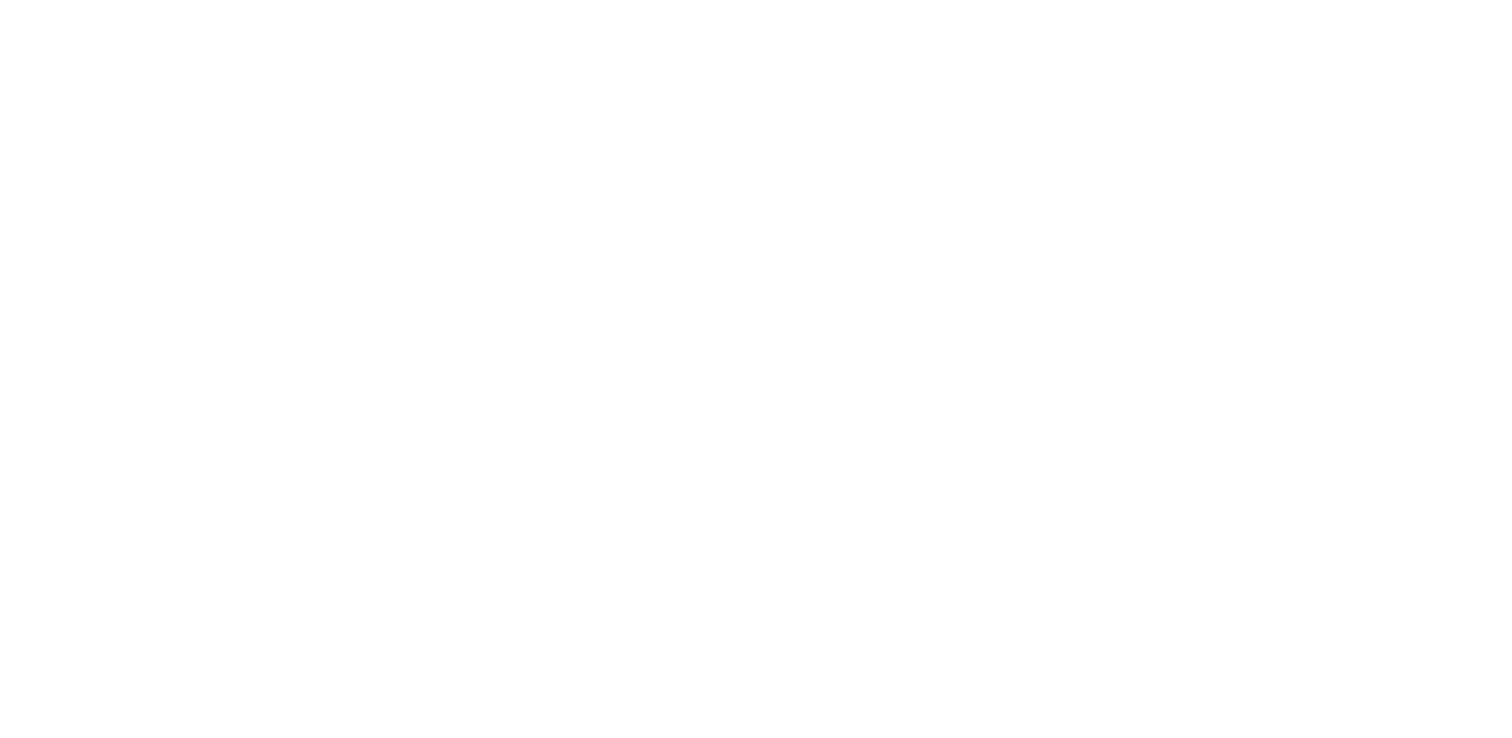 scroll, scrollTop: 0, scrollLeft: 0, axis: both 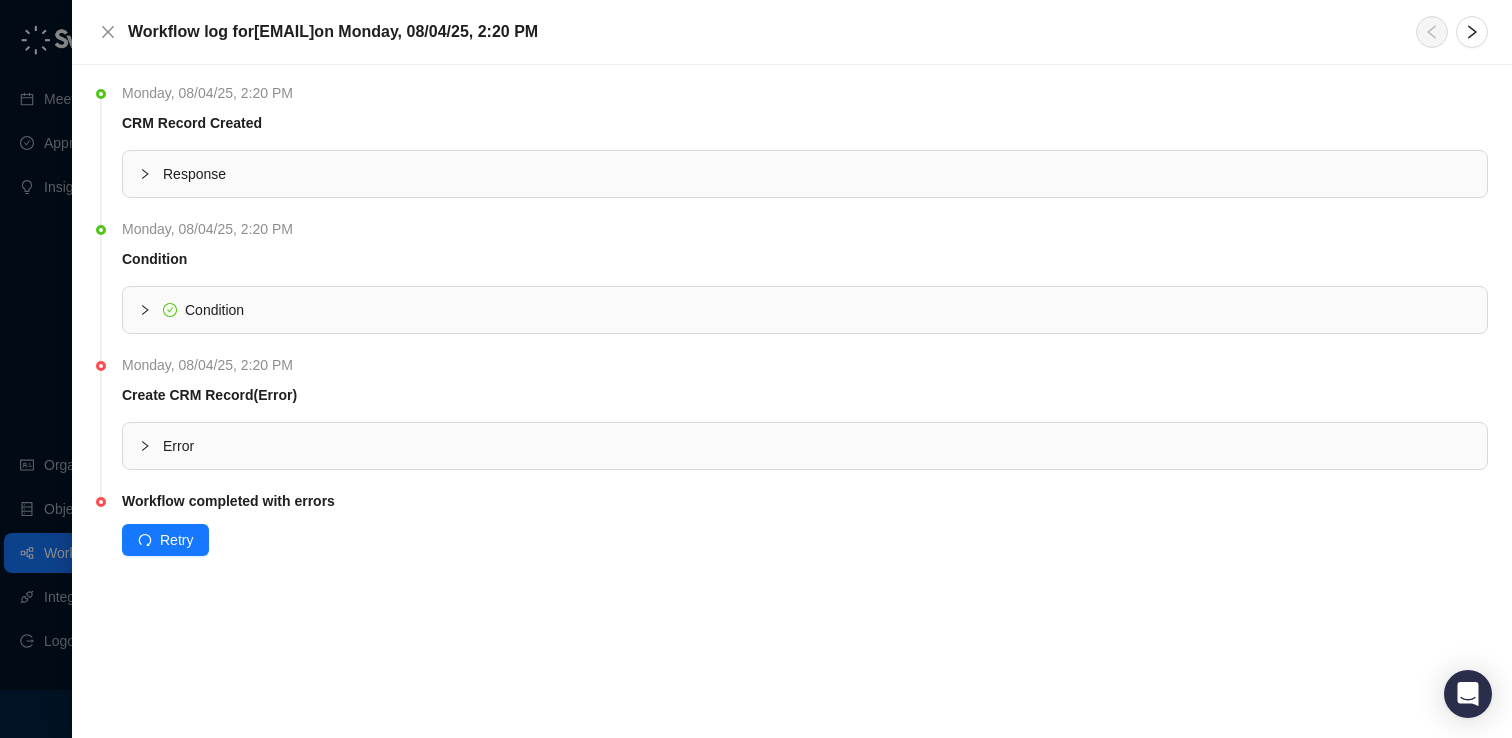 click 